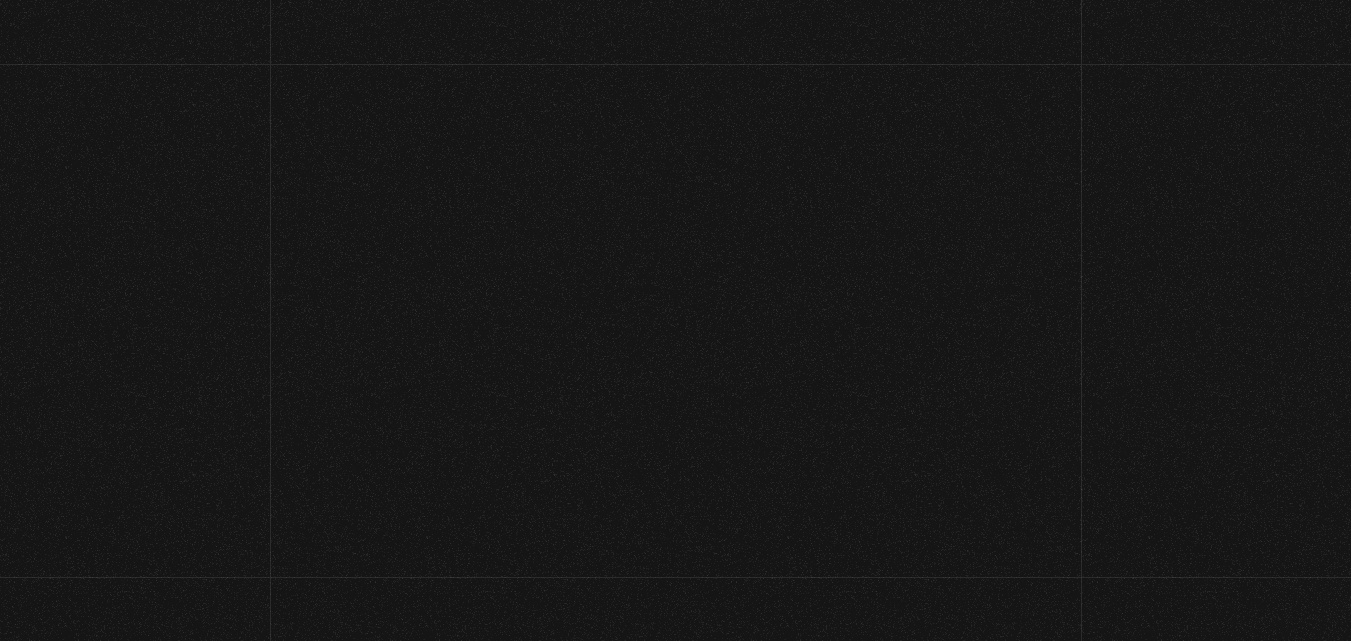 scroll, scrollTop: 0, scrollLeft: 0, axis: both 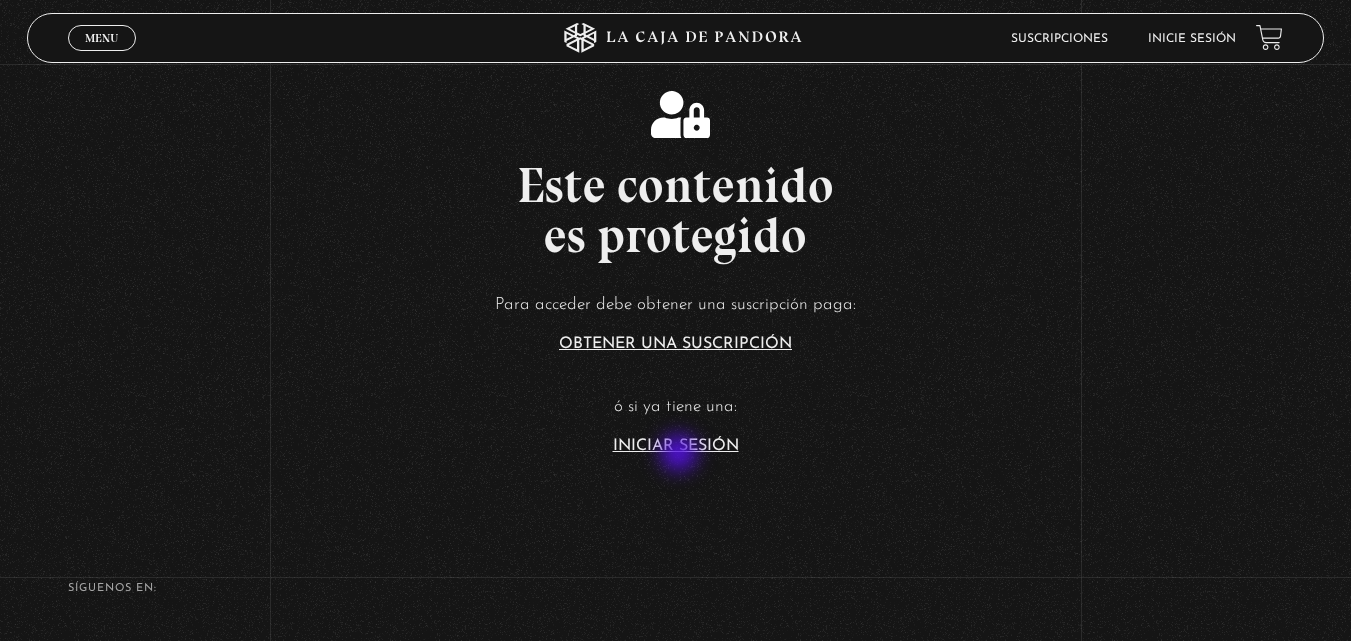 click on "Iniciar Sesión" at bounding box center (676, 446) 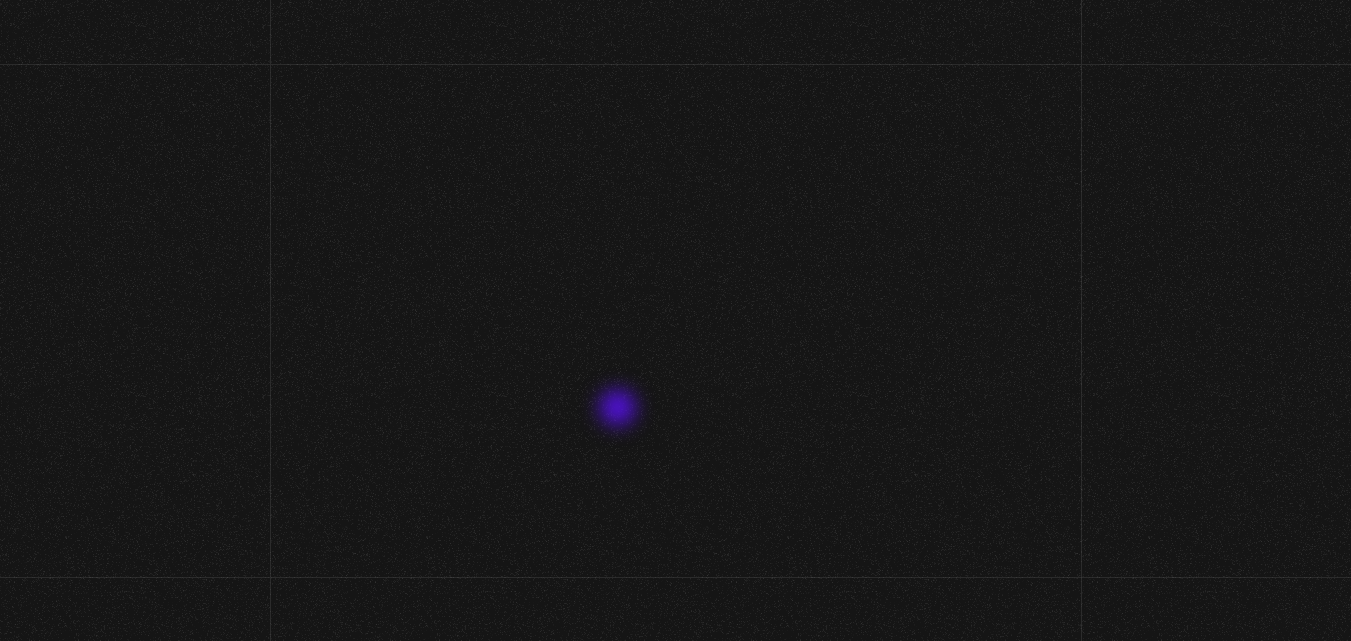 scroll, scrollTop: 0, scrollLeft: 0, axis: both 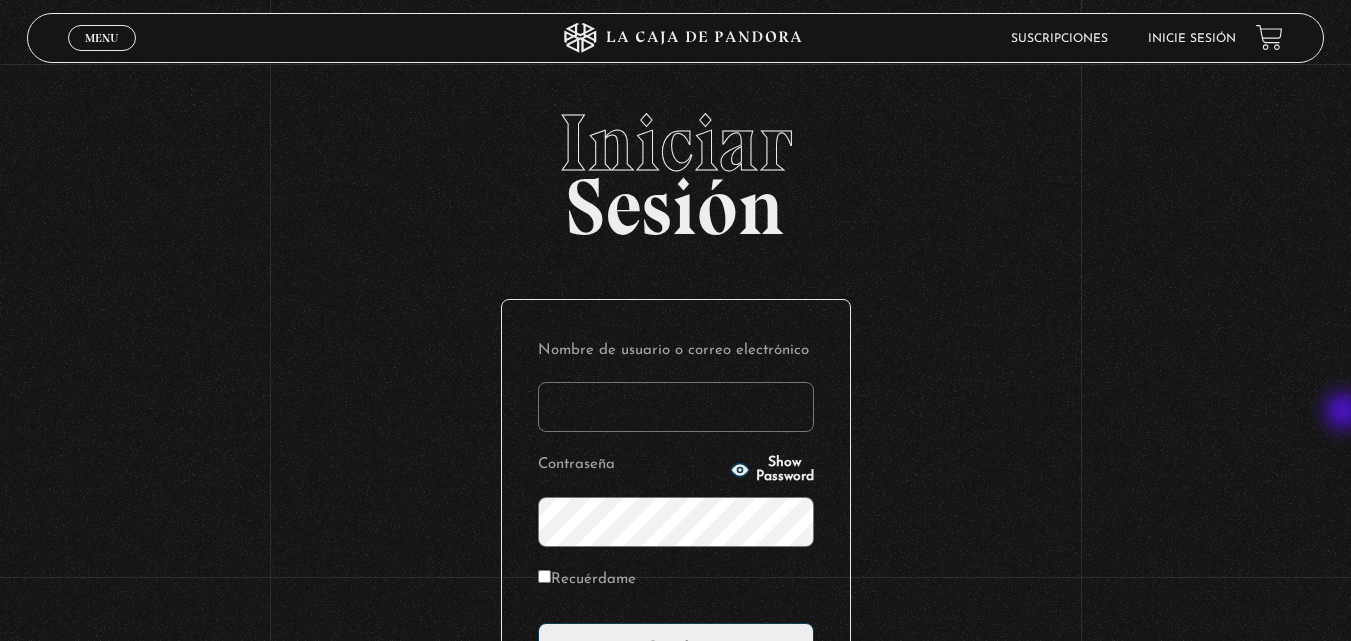 type on "ANGE-LU" 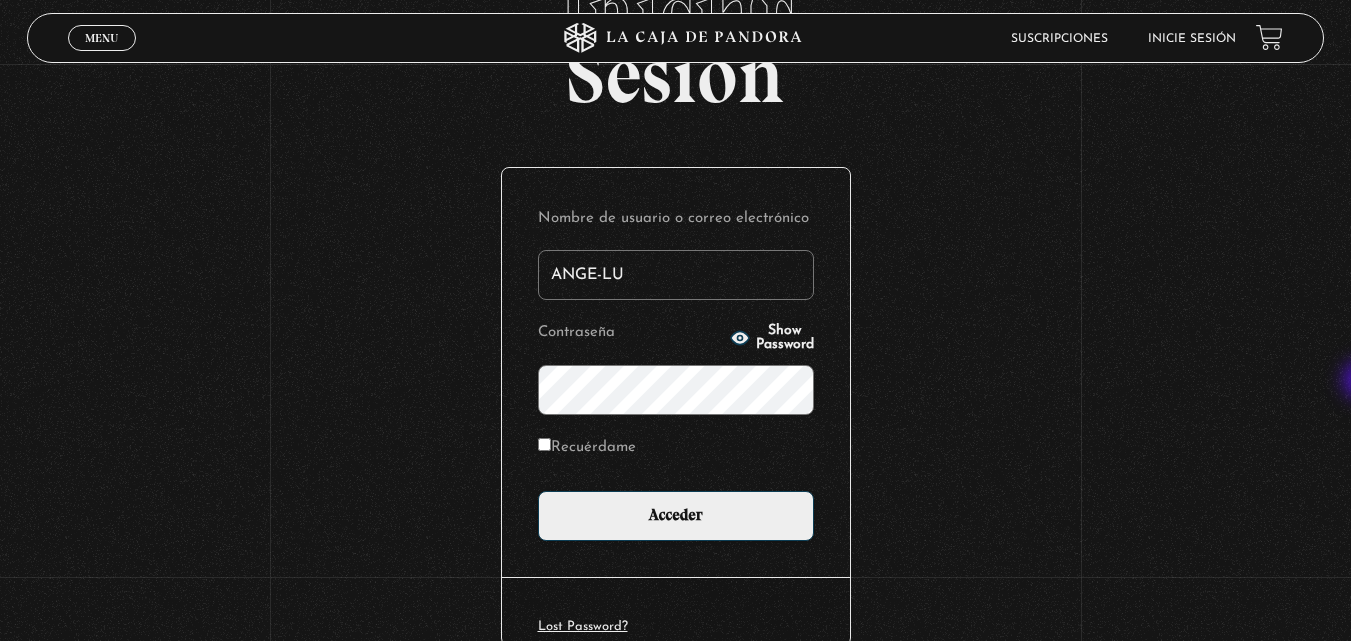 scroll, scrollTop: 150, scrollLeft: 0, axis: vertical 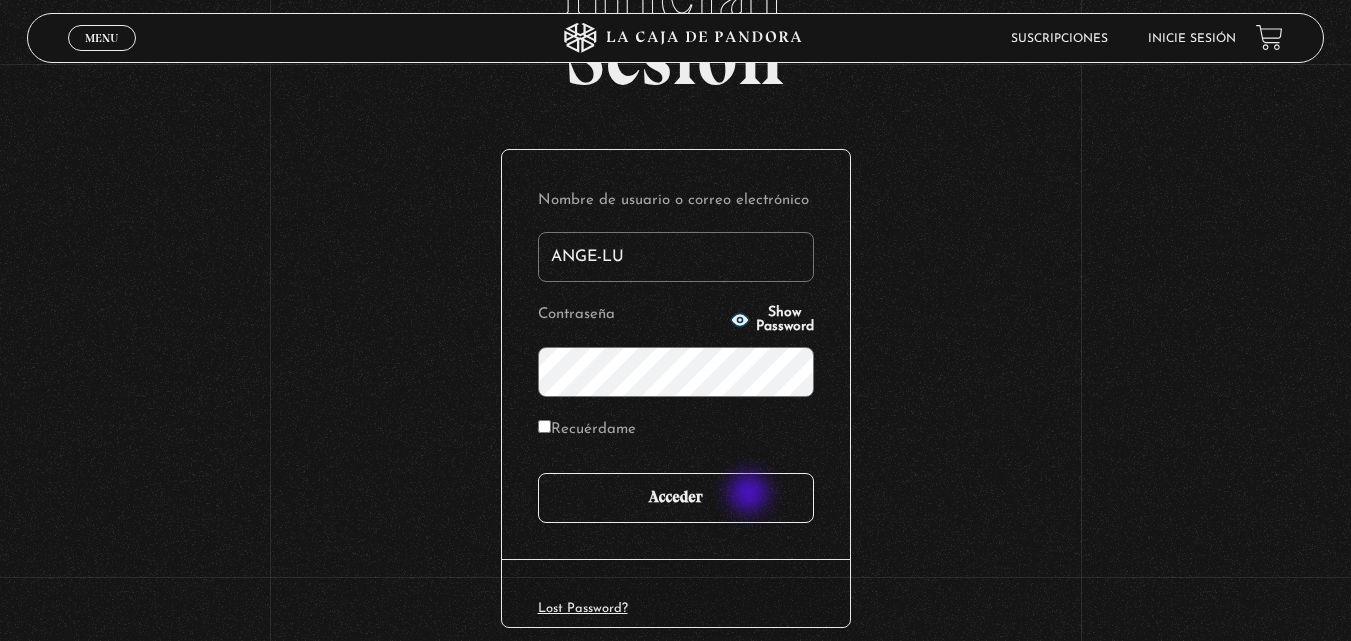 click on "Acceder" at bounding box center (676, 498) 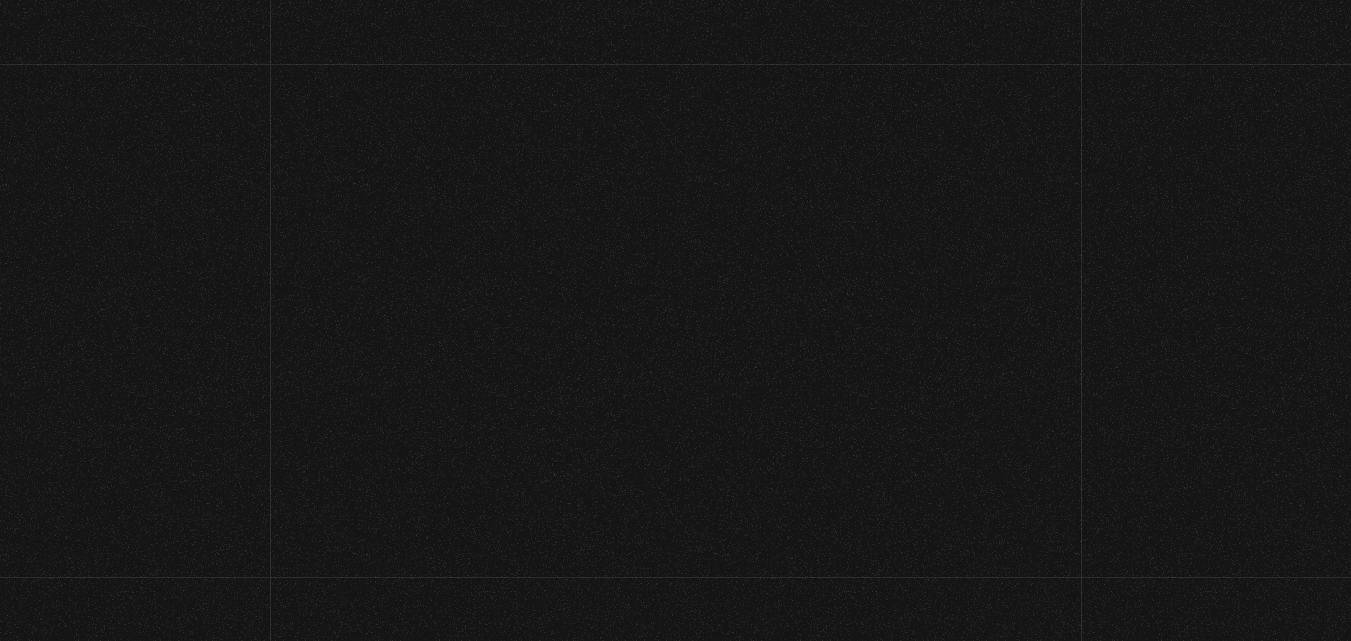 scroll, scrollTop: 0, scrollLeft: 0, axis: both 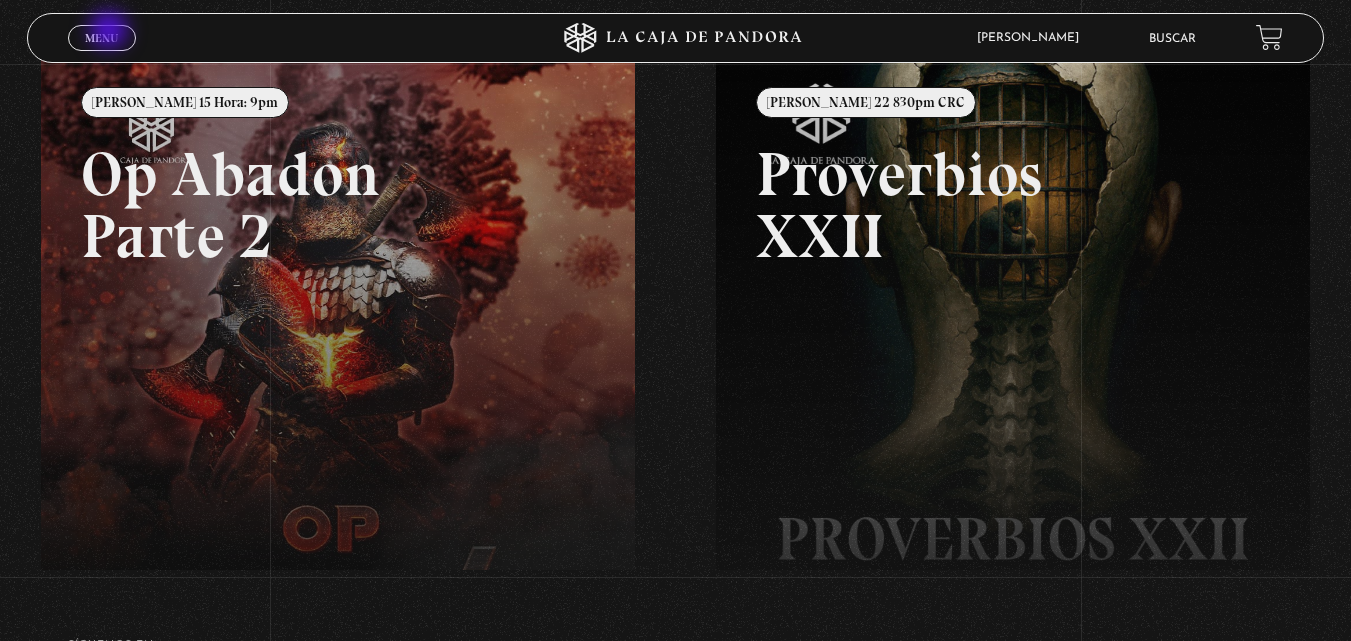 click on "Menu" at bounding box center (101, 38) 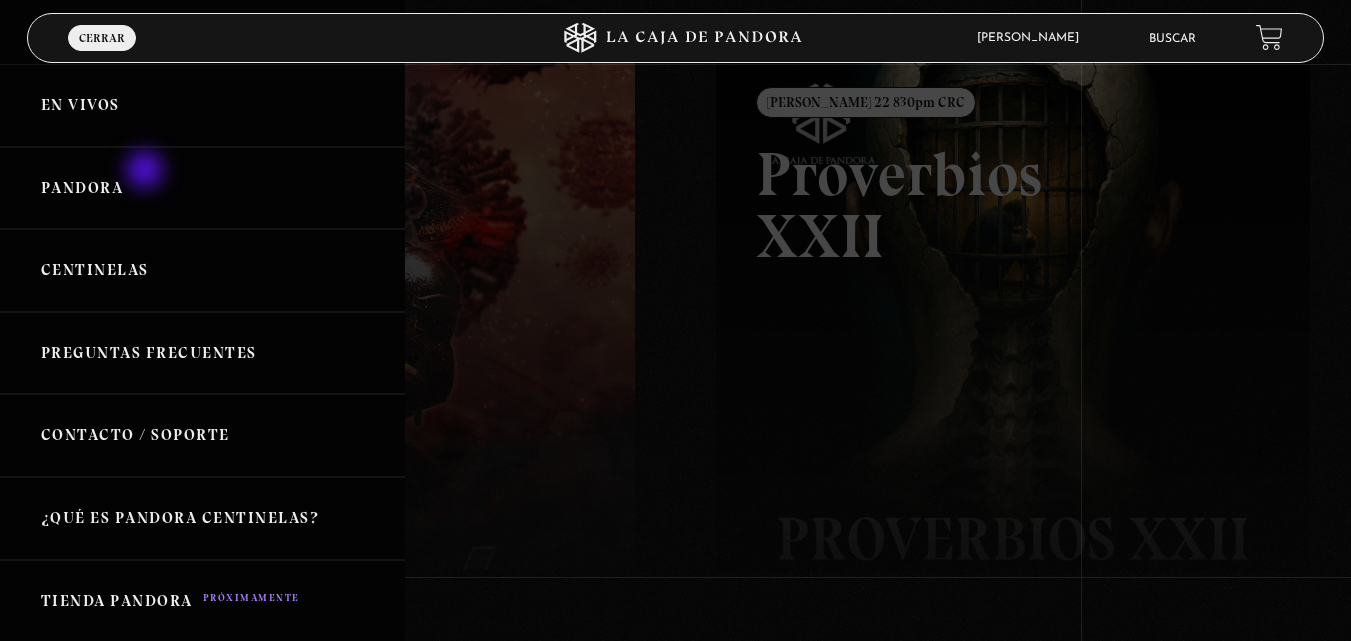 click on "Pandora" at bounding box center (202, 188) 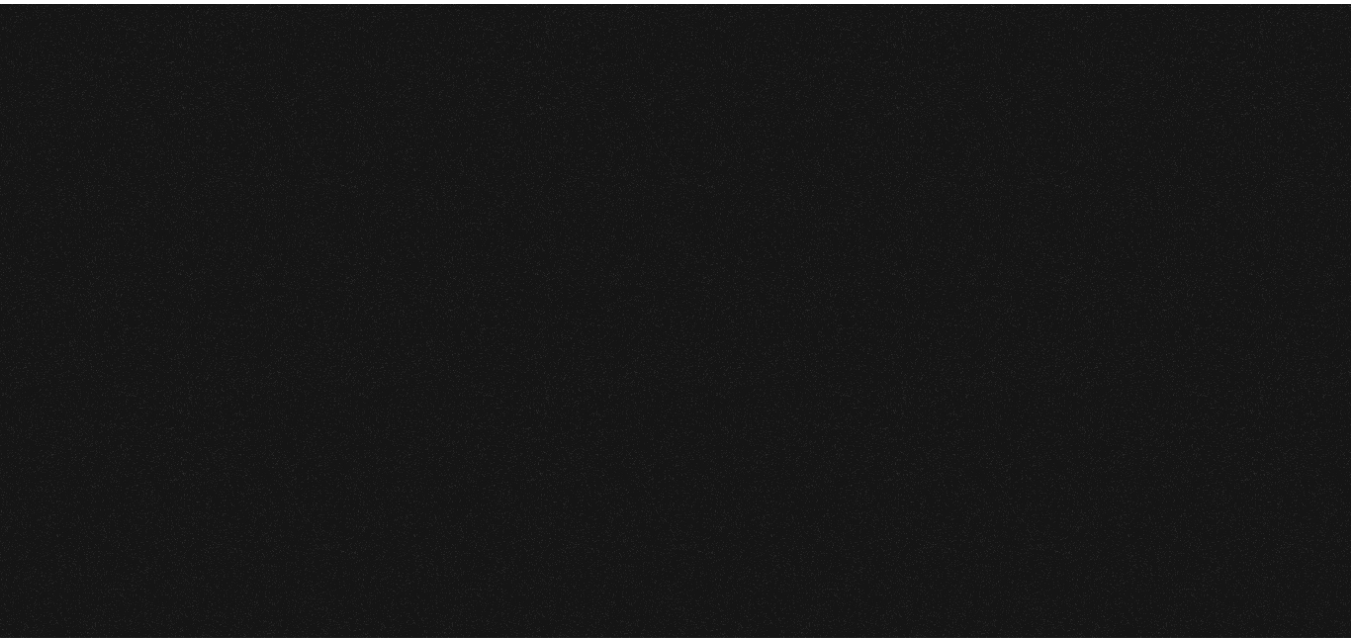 scroll, scrollTop: 0, scrollLeft: 0, axis: both 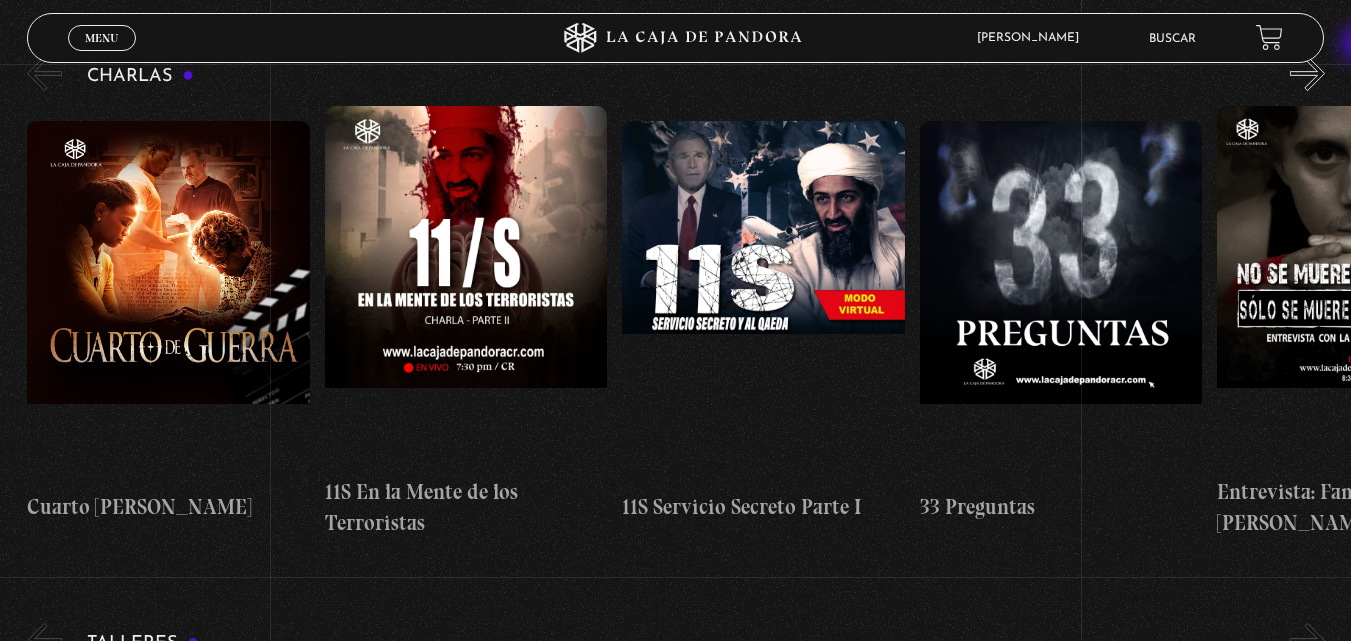 drag, startPoint x: 1365, startPoint y: 58, endPoint x: 1363, endPoint y: 46, distance: 12.165525 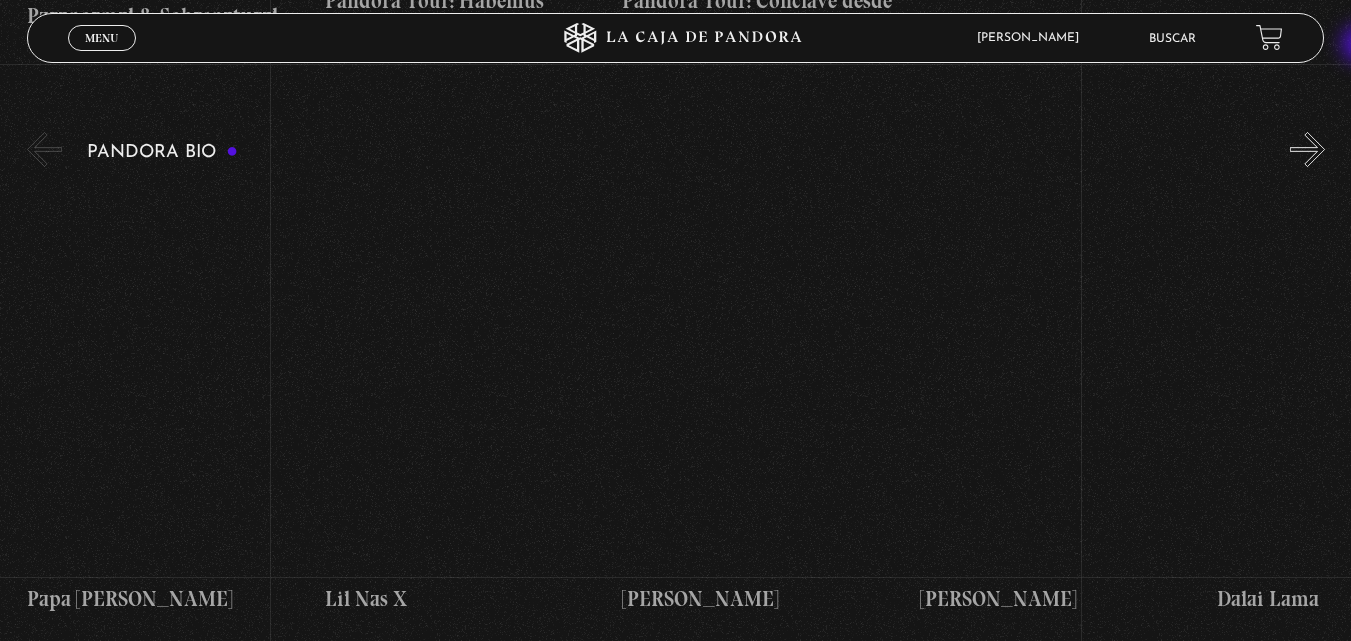 scroll, scrollTop: 3143, scrollLeft: 0, axis: vertical 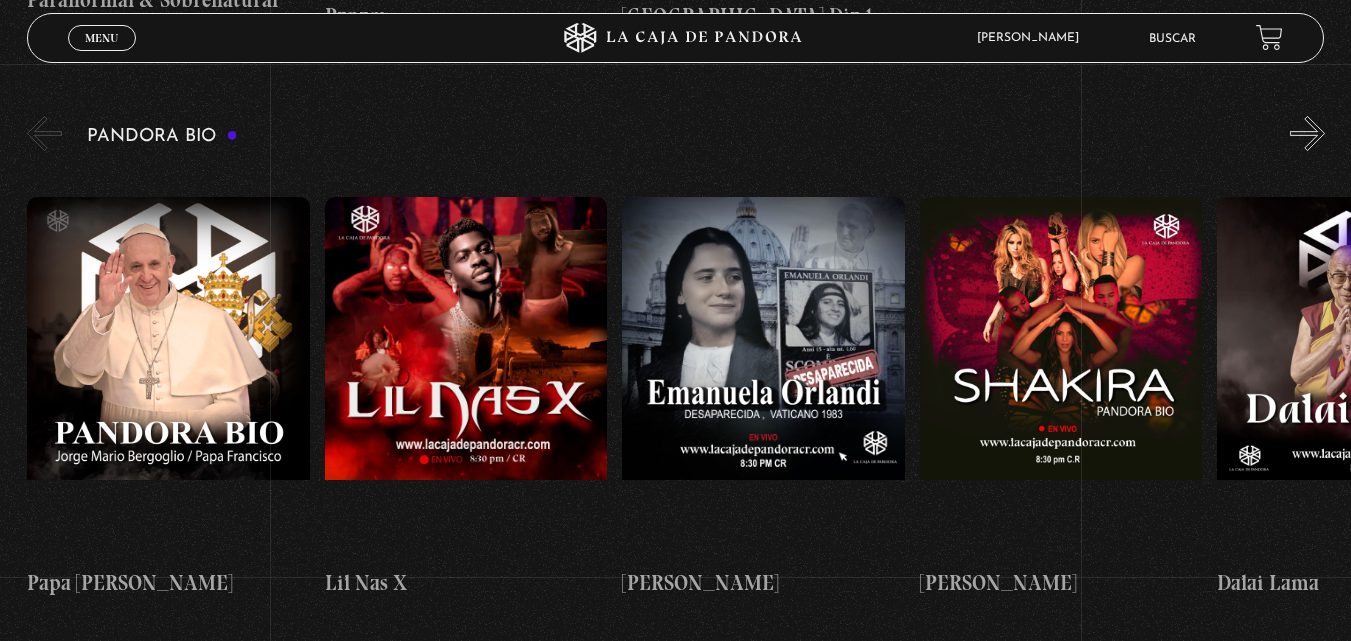 drag, startPoint x: 1337, startPoint y: 226, endPoint x: 1365, endPoint y: 249, distance: 36.23534 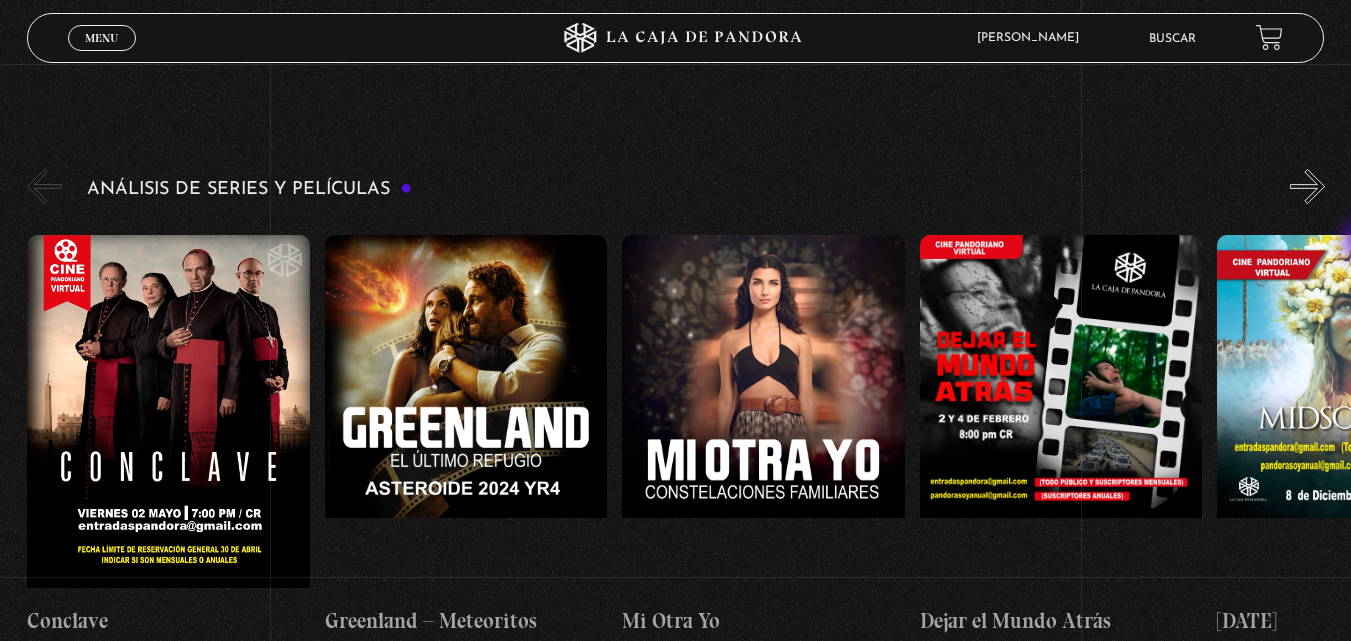 scroll, scrollTop: 3656, scrollLeft: 0, axis: vertical 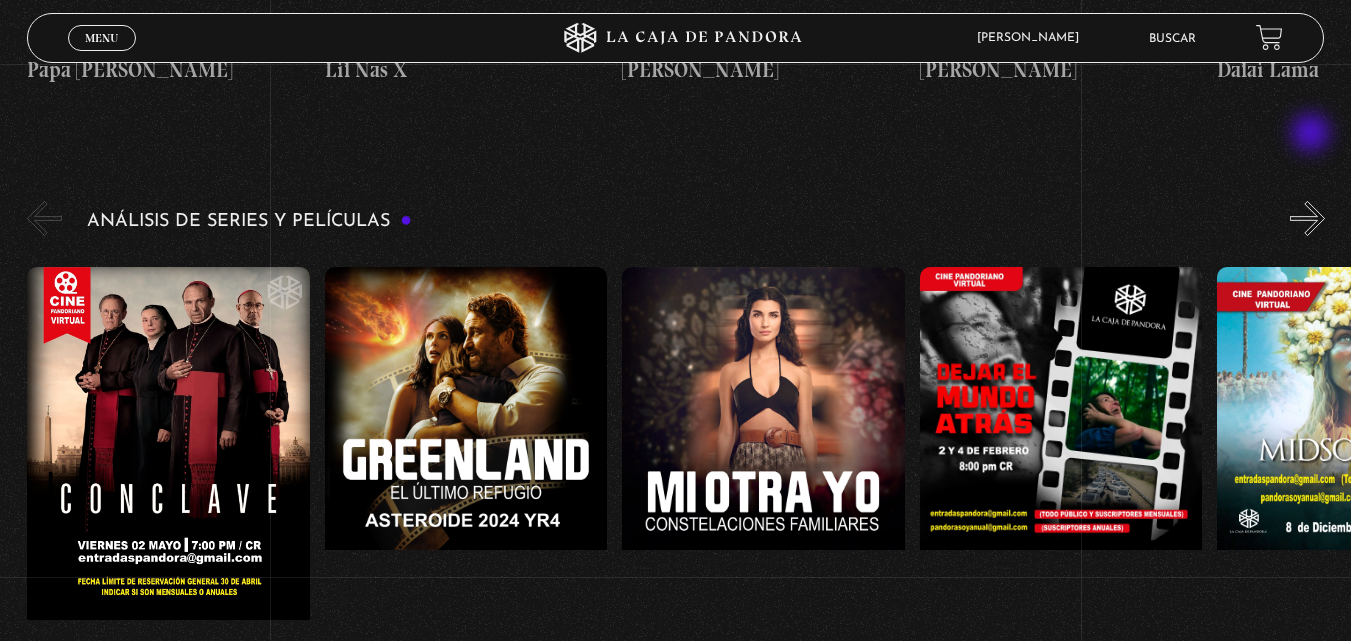 click on "»" at bounding box center (1307, 218) 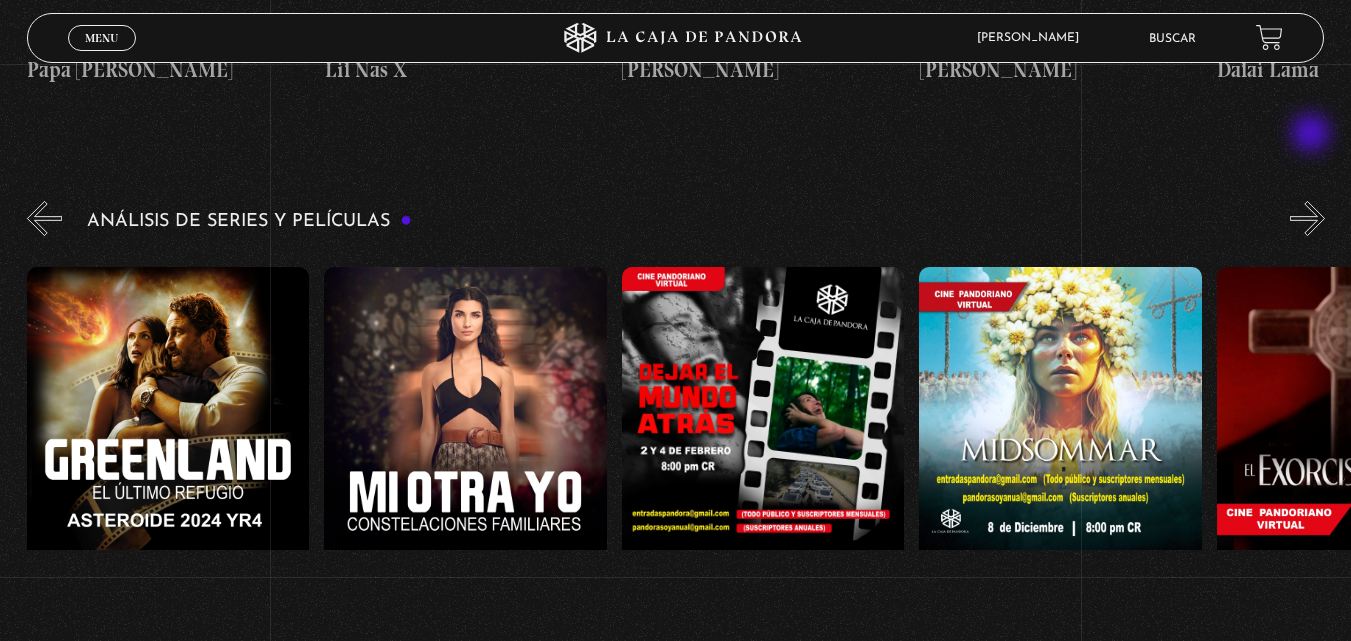 click on "»" at bounding box center [1307, 218] 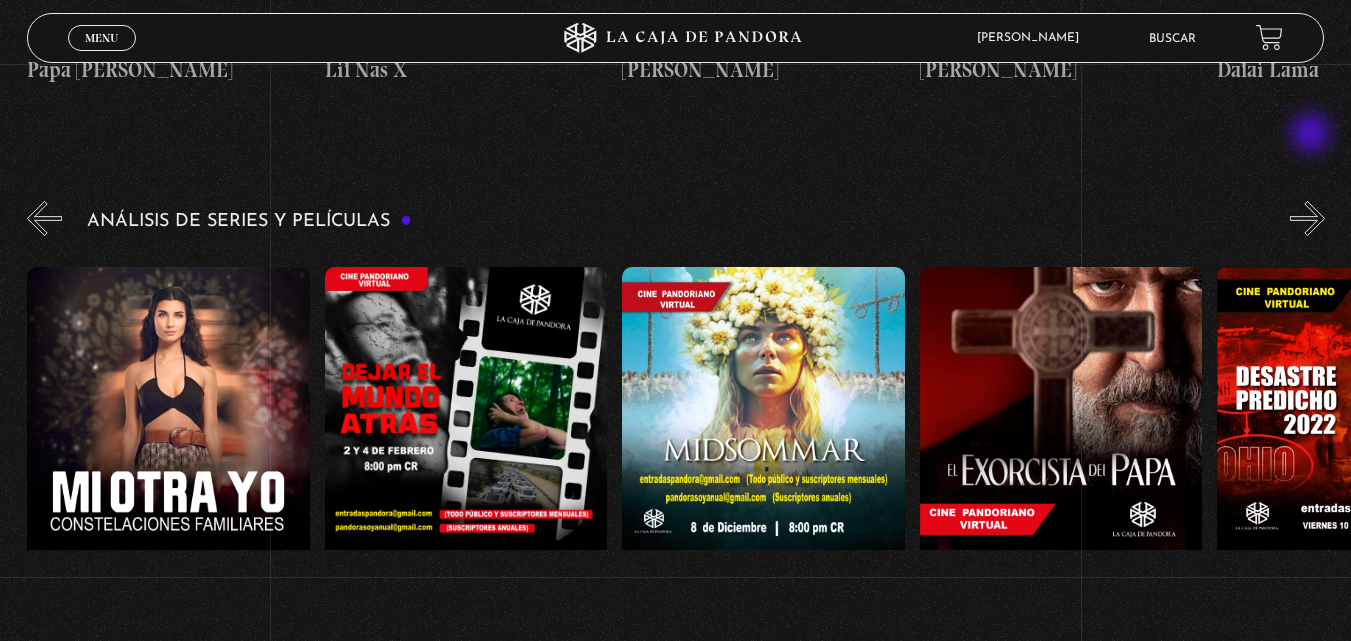 click on "»" at bounding box center (1307, 218) 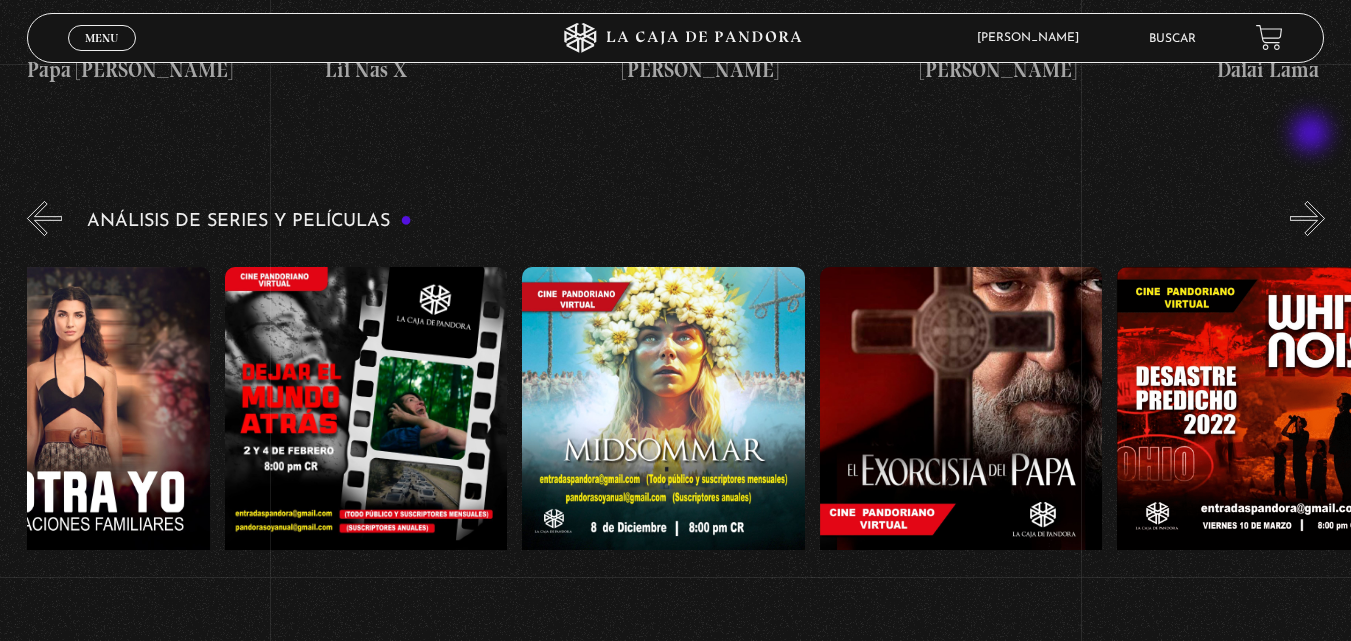 click on "»" at bounding box center [1307, 218] 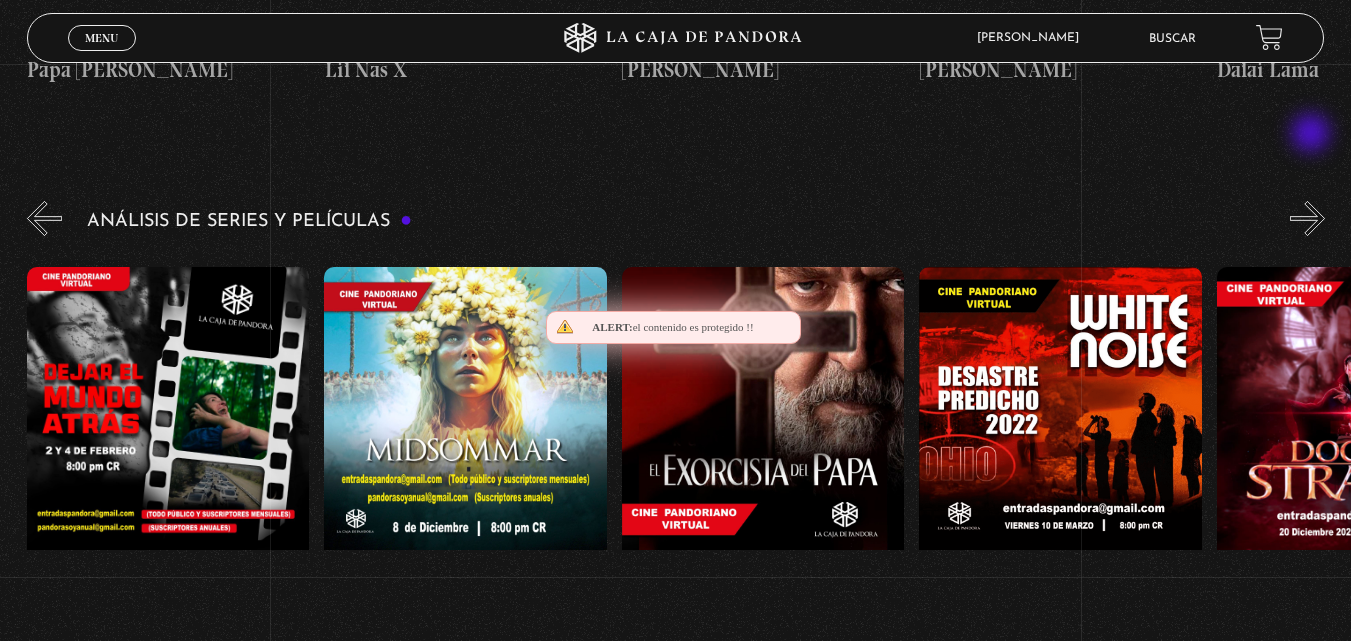 click on "»" at bounding box center (1307, 218) 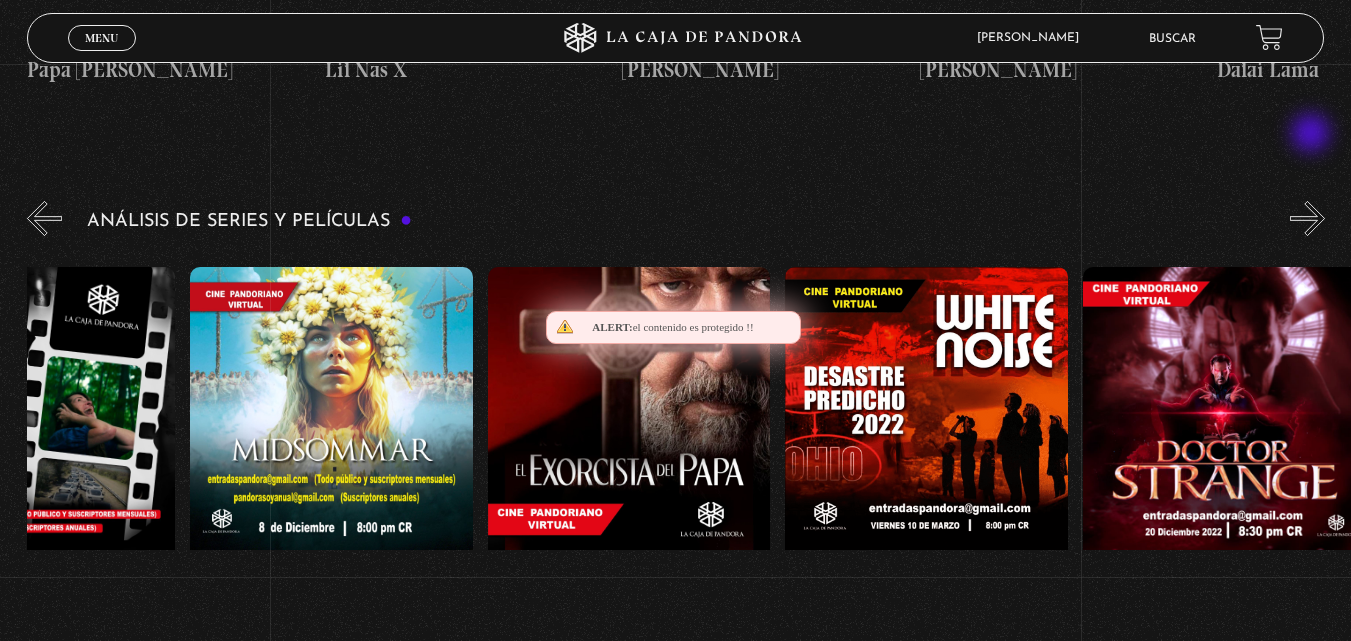 click on "»" at bounding box center [1307, 218] 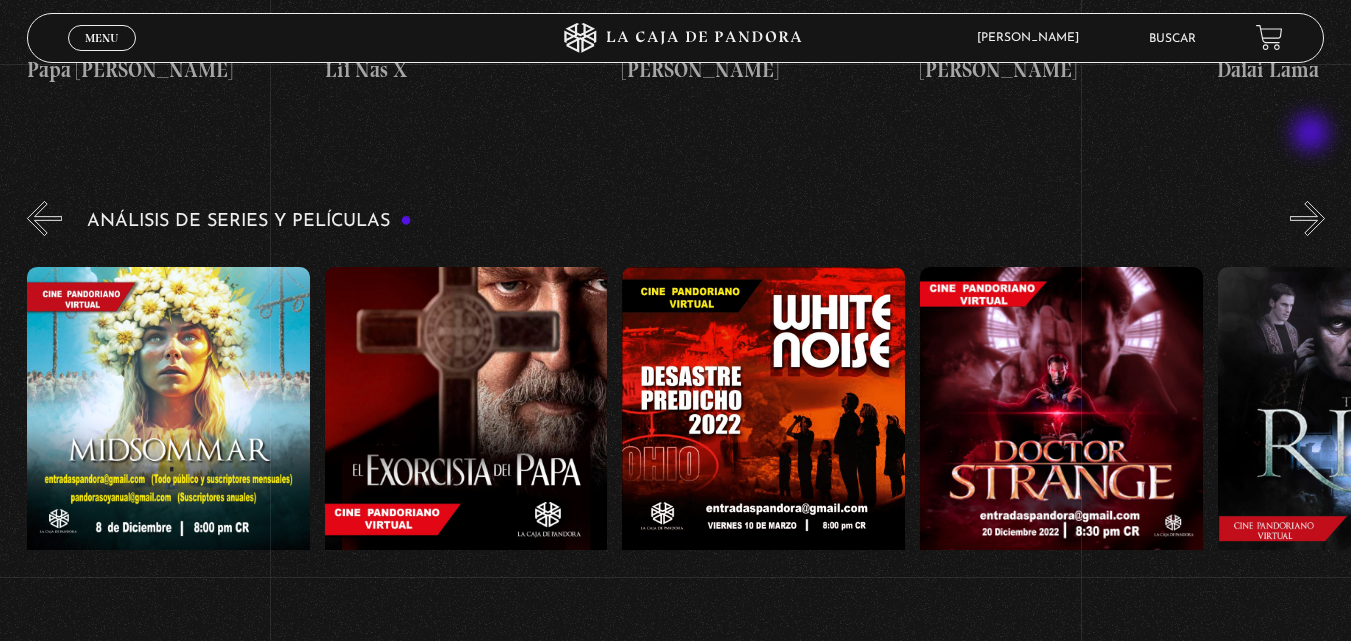 click on "»" at bounding box center [1307, 218] 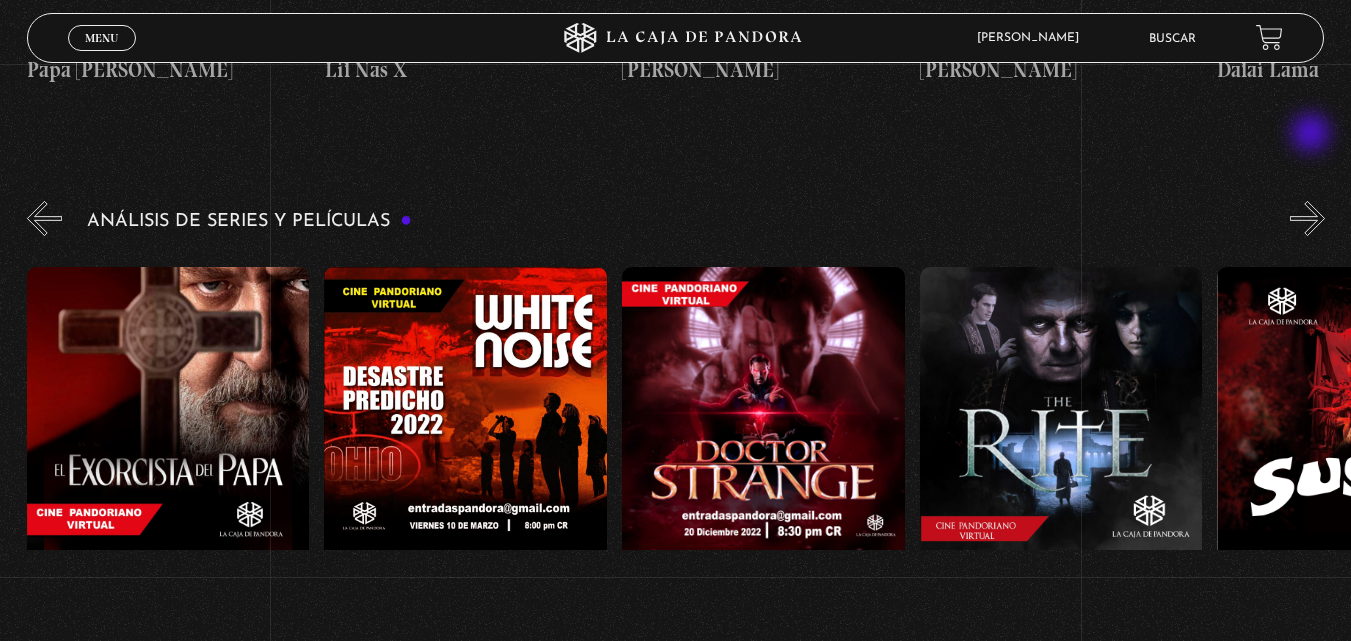 click on "»" at bounding box center [1307, 218] 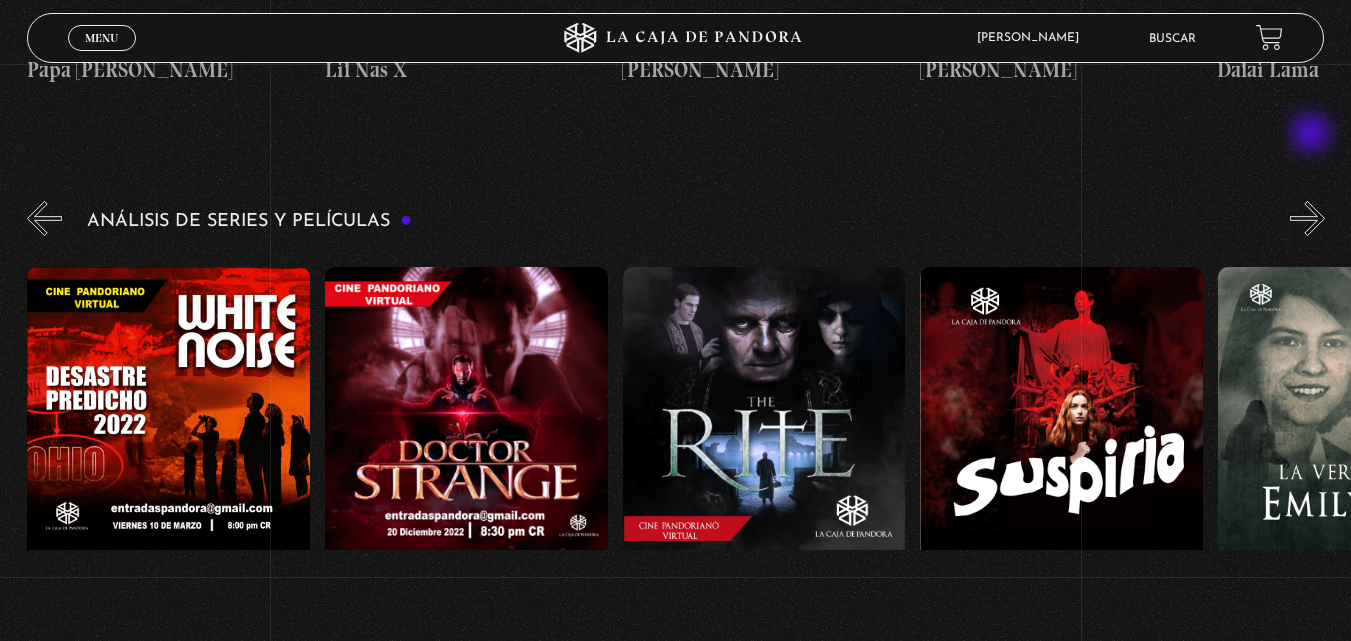 click on "»" at bounding box center [1307, 218] 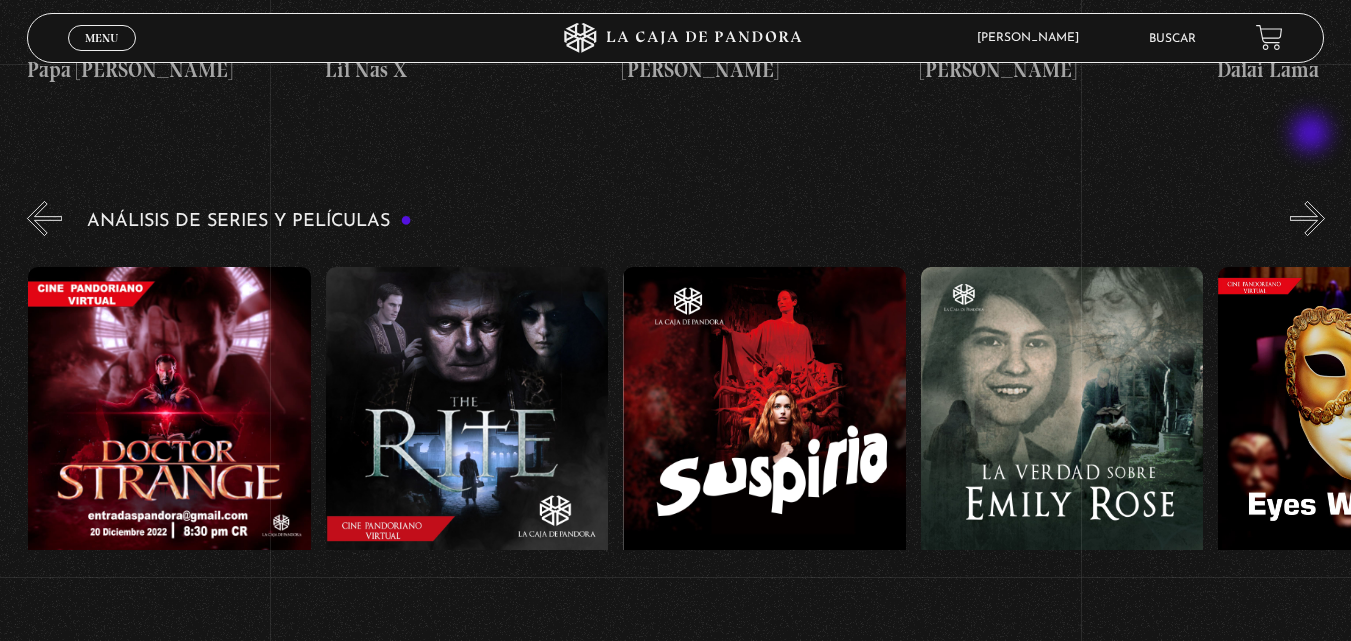 scroll, scrollTop: 0, scrollLeft: 2083, axis: horizontal 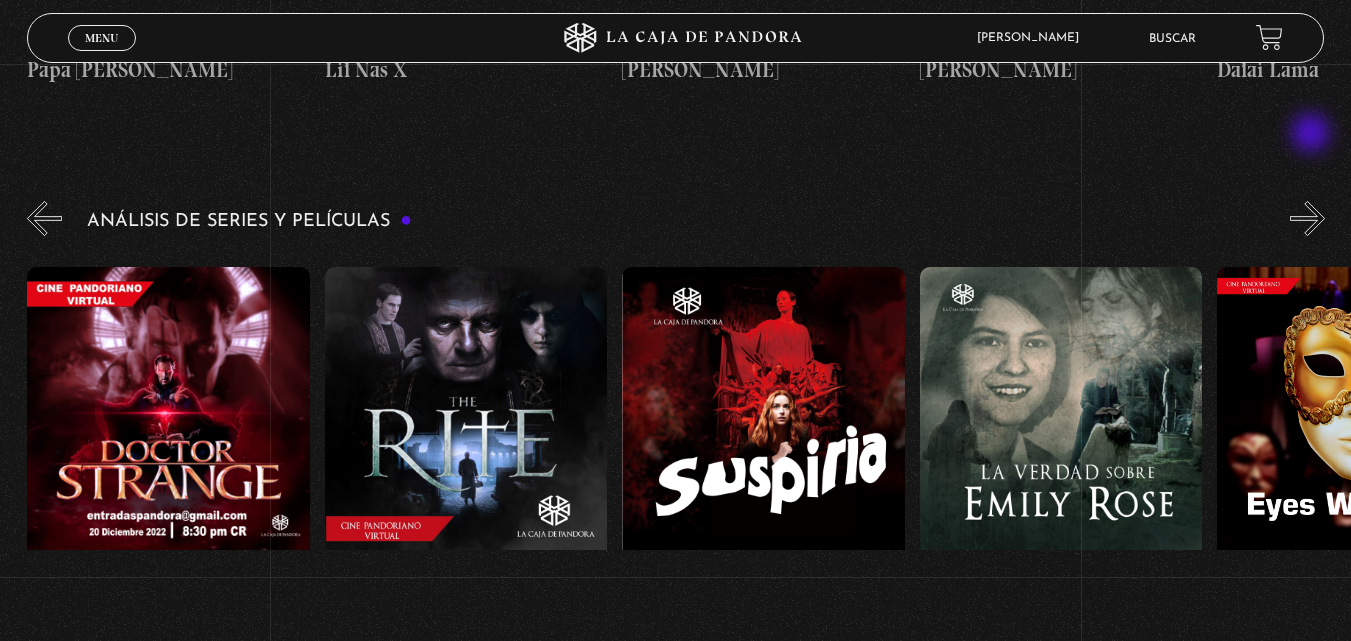 click on "»" at bounding box center [1307, 218] 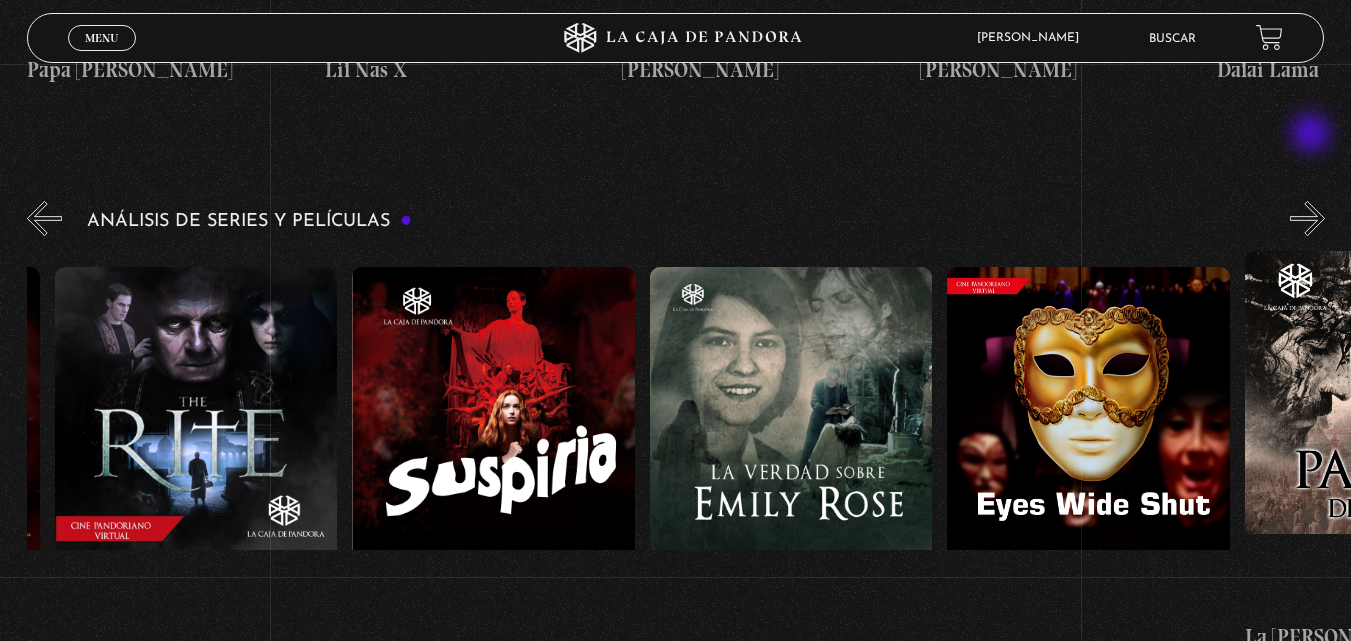 scroll, scrollTop: 0, scrollLeft: 2380, axis: horizontal 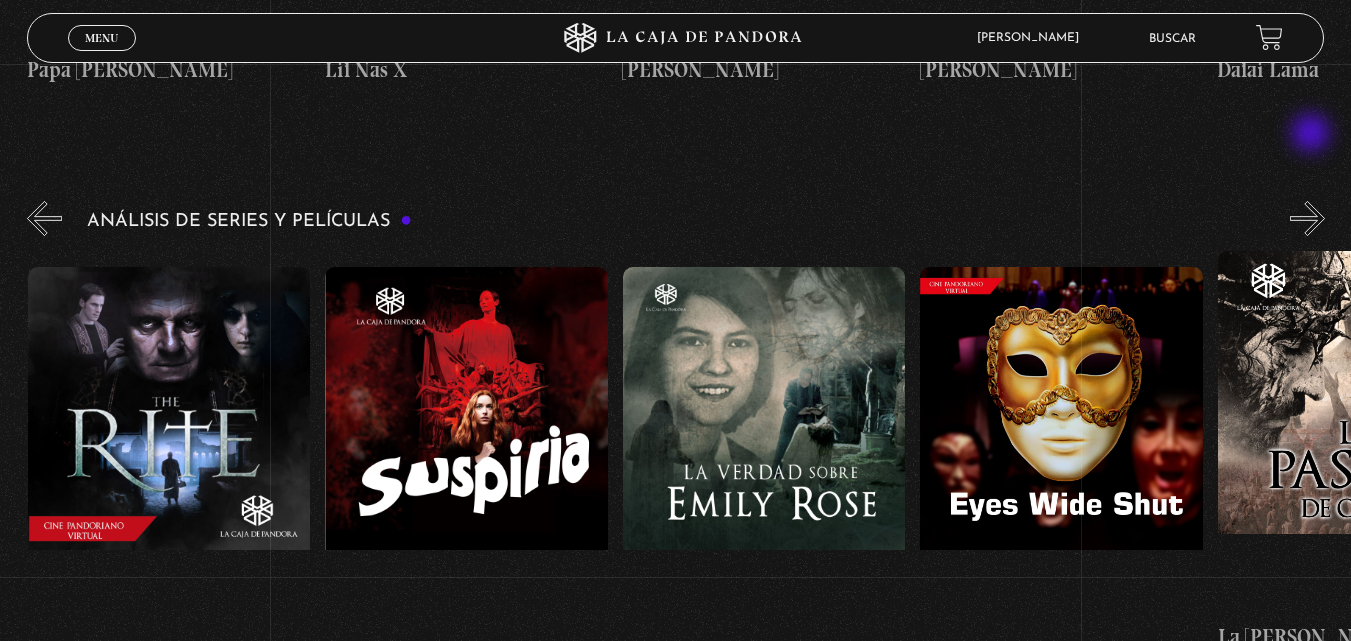 click on "»" at bounding box center (1307, 218) 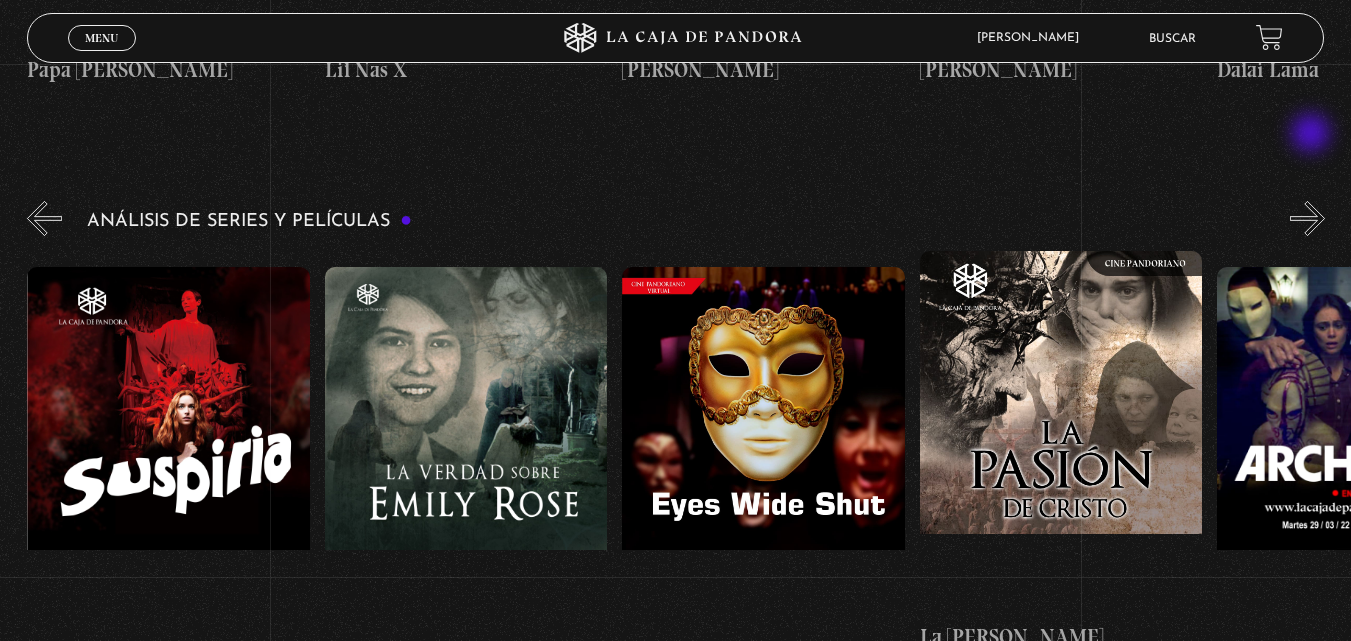 click on "»" at bounding box center (1307, 218) 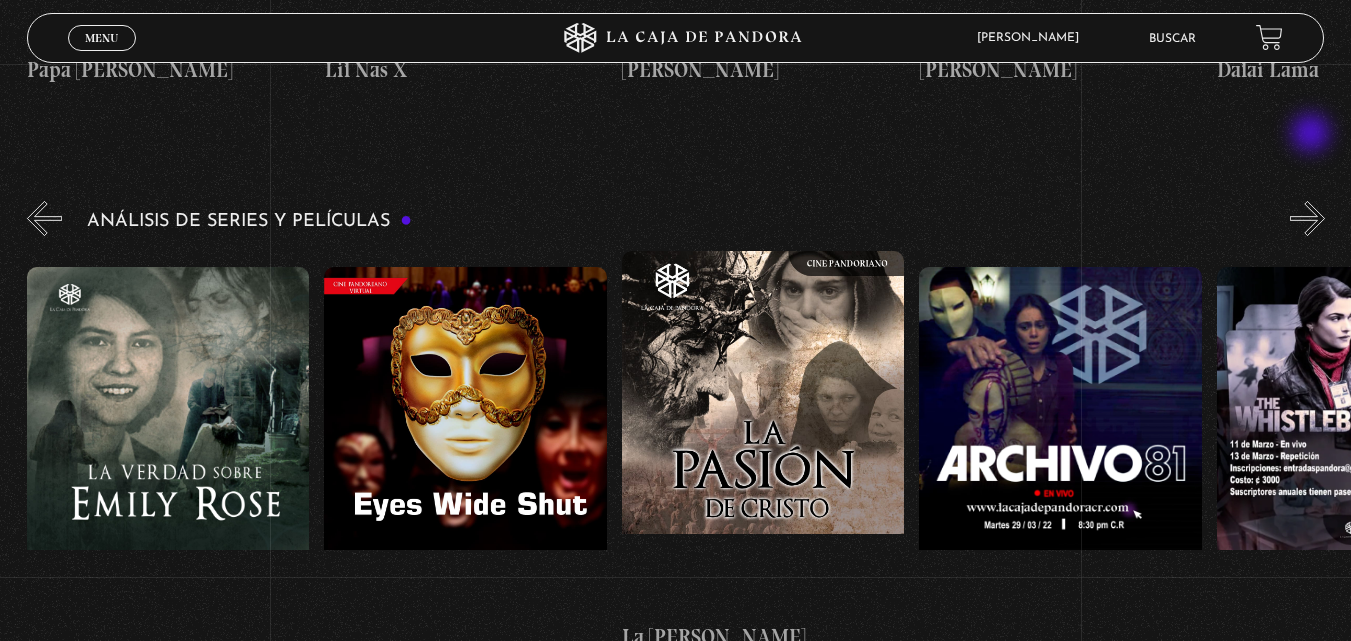 click on "»" at bounding box center (1307, 218) 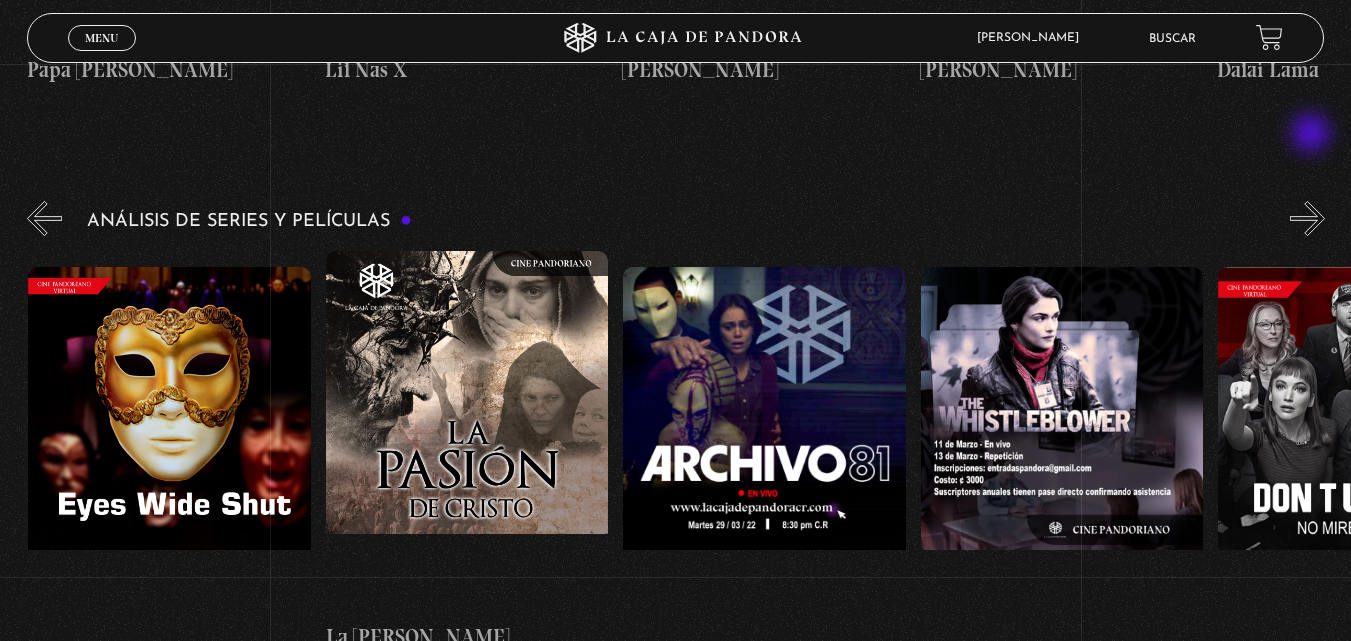 scroll, scrollTop: 0, scrollLeft: 3273, axis: horizontal 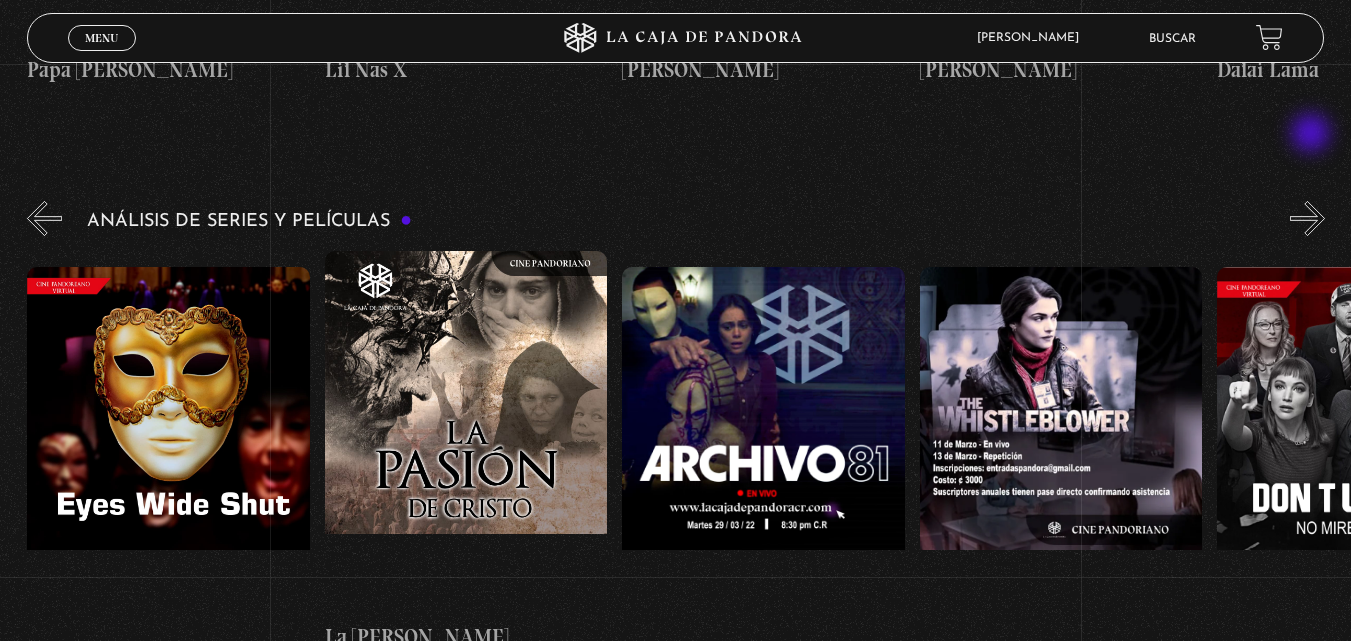 click on "»" at bounding box center (1307, 218) 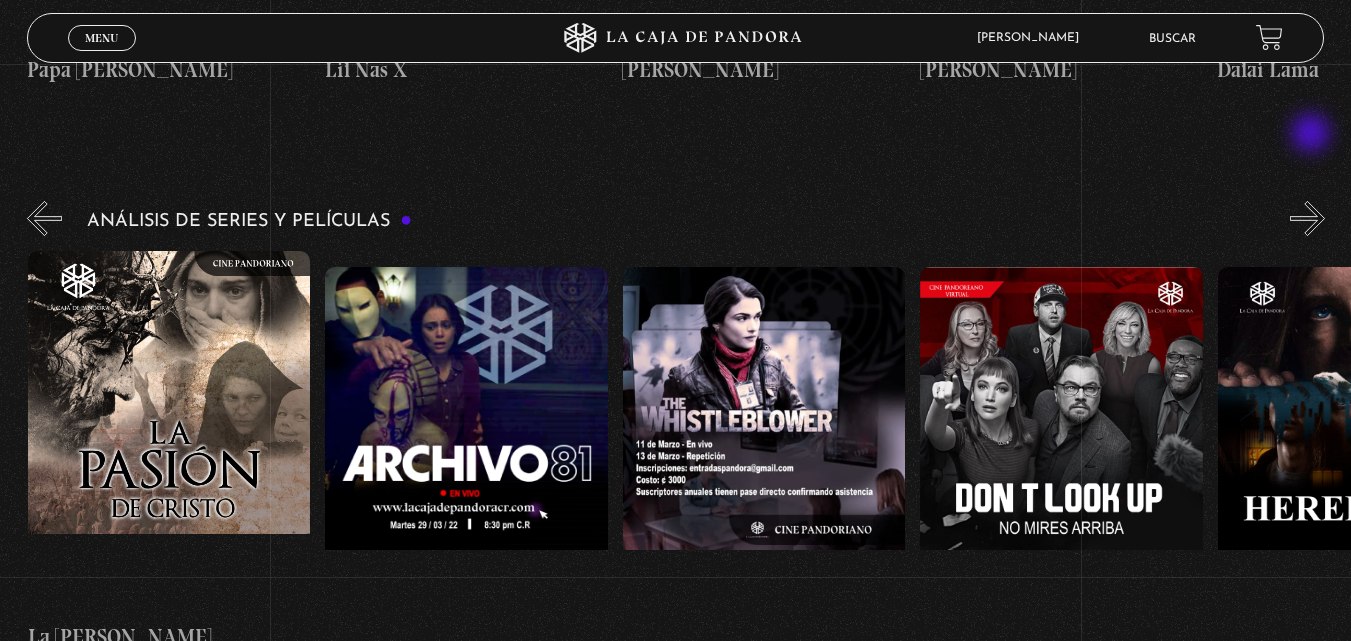 click on "»" at bounding box center [1307, 218] 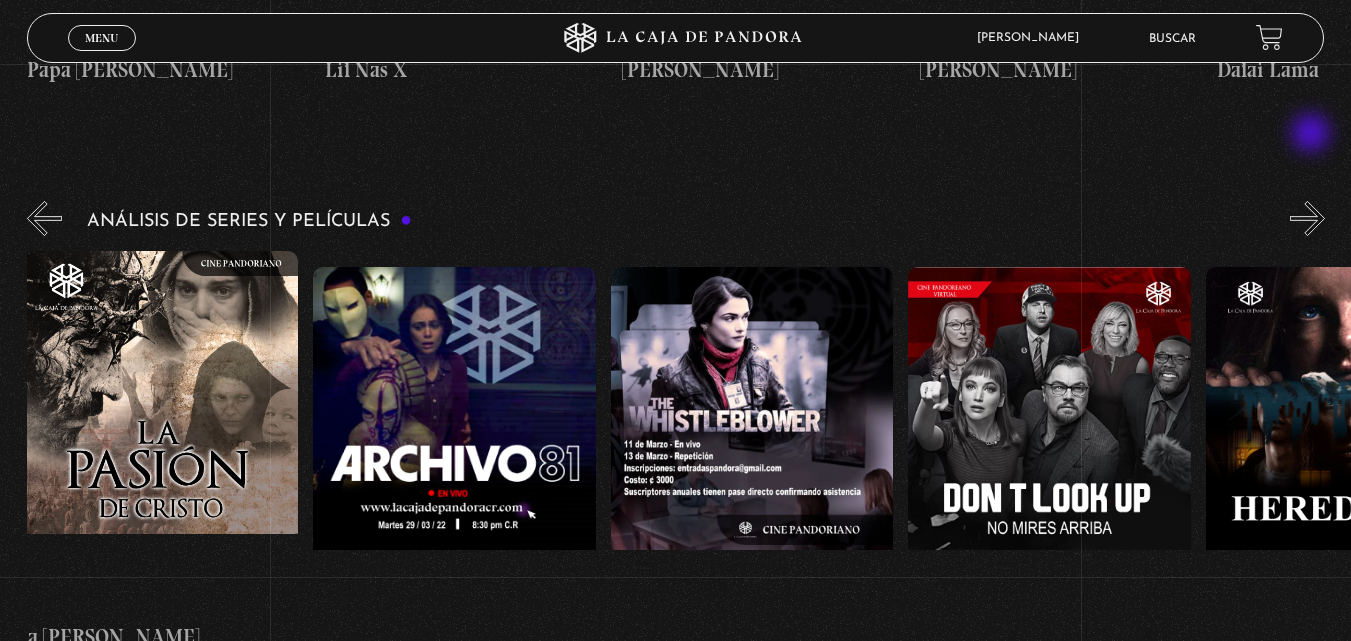 click on "»" at bounding box center (1307, 218) 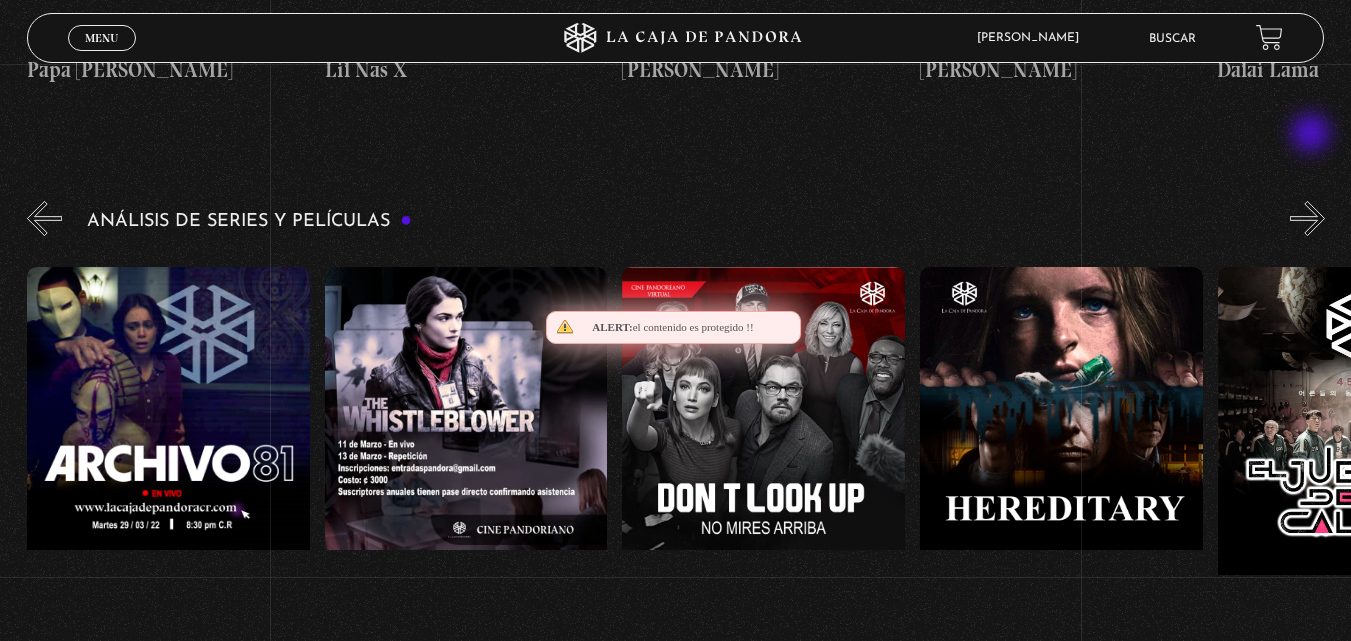 click on "»" at bounding box center (1307, 218) 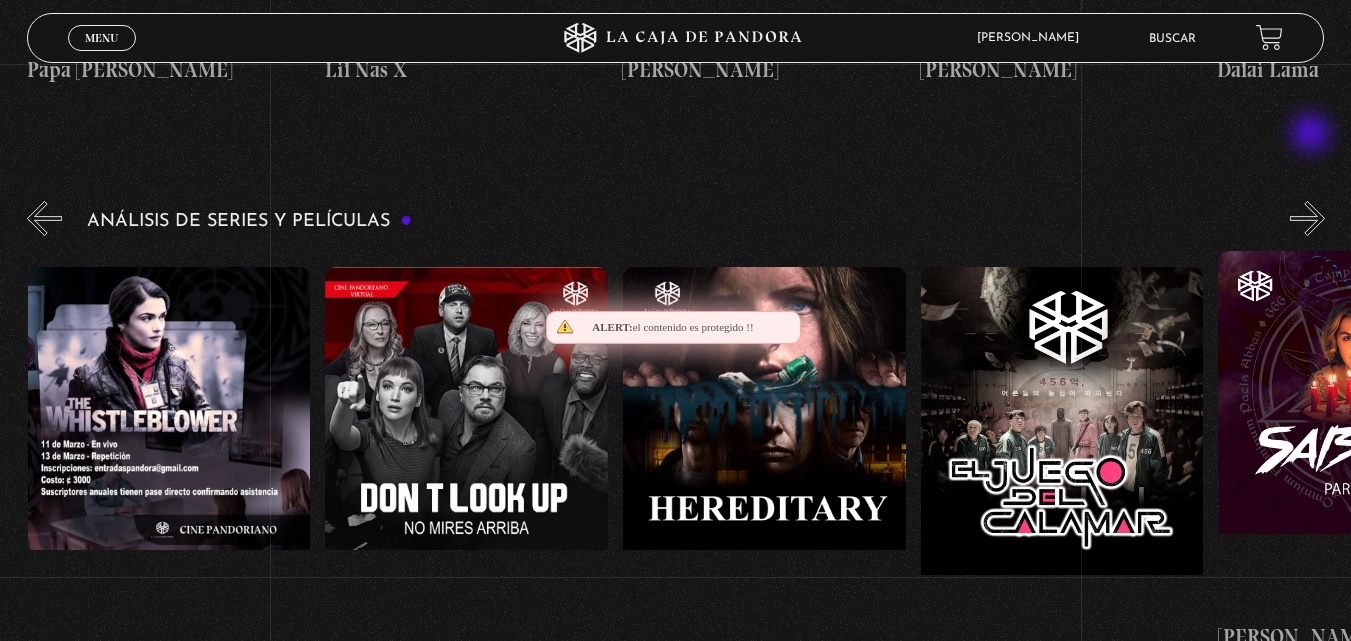 scroll, scrollTop: 0, scrollLeft: 4166, axis: horizontal 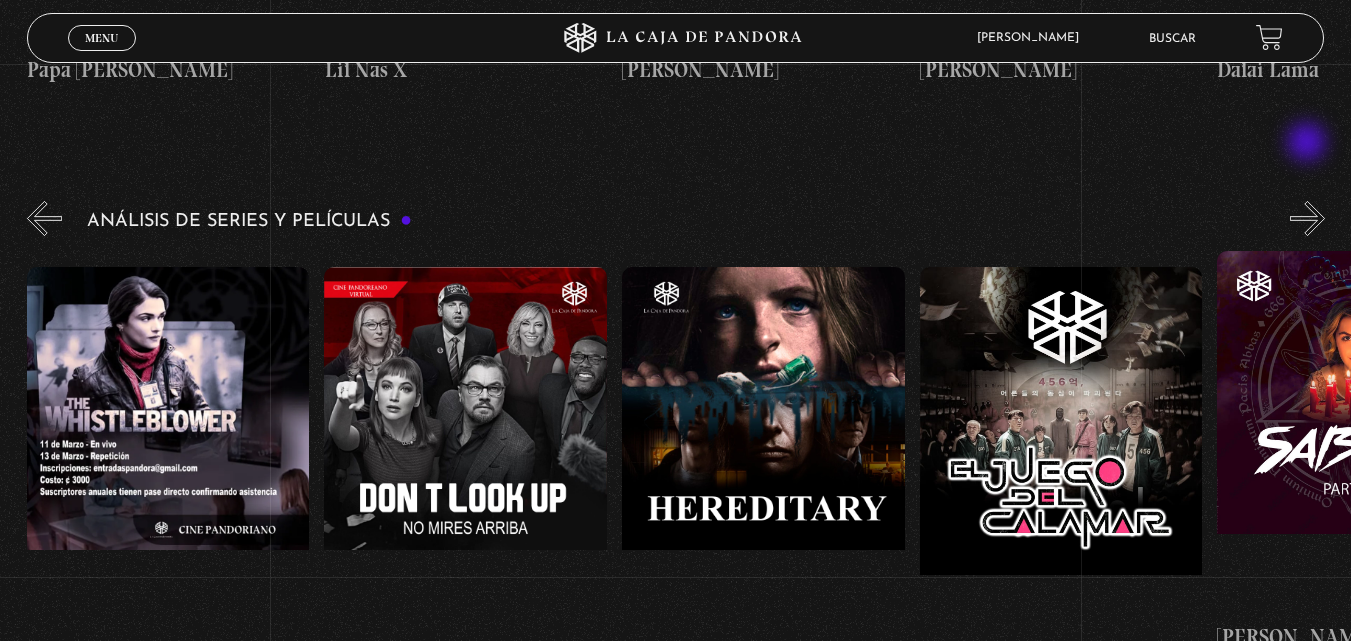 click on "Análisis de series y películas" at bounding box center [689, 440] 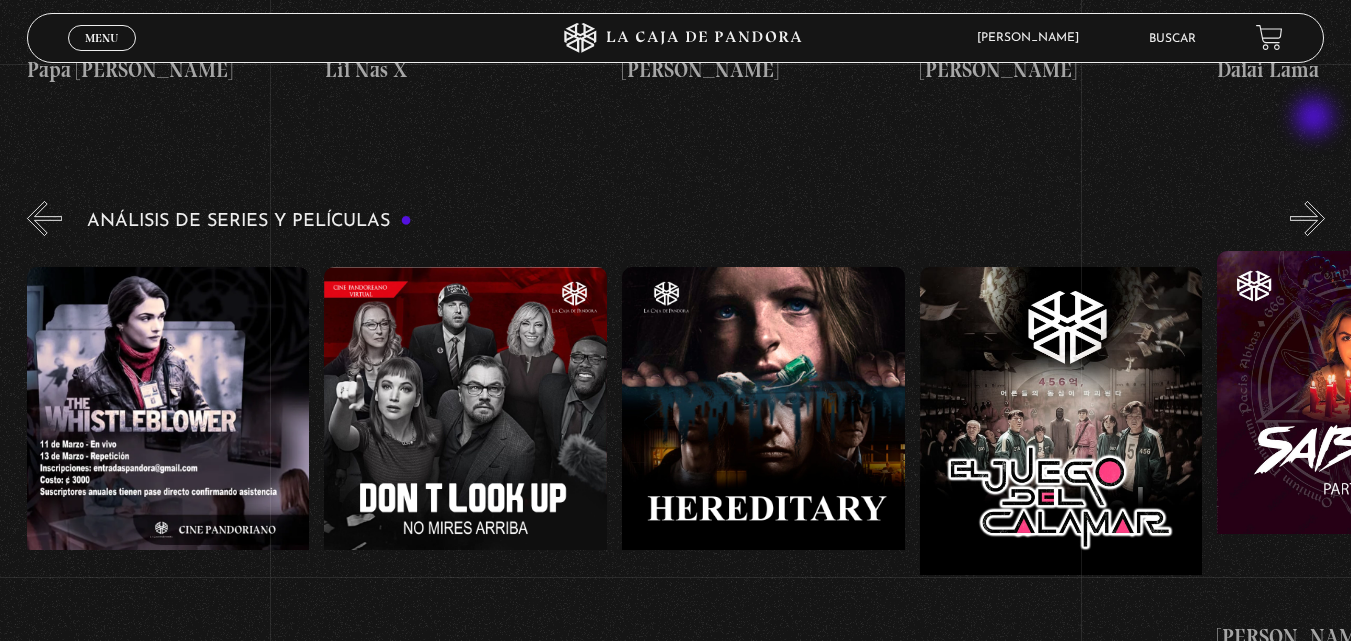 click on "»" at bounding box center [1307, 218] 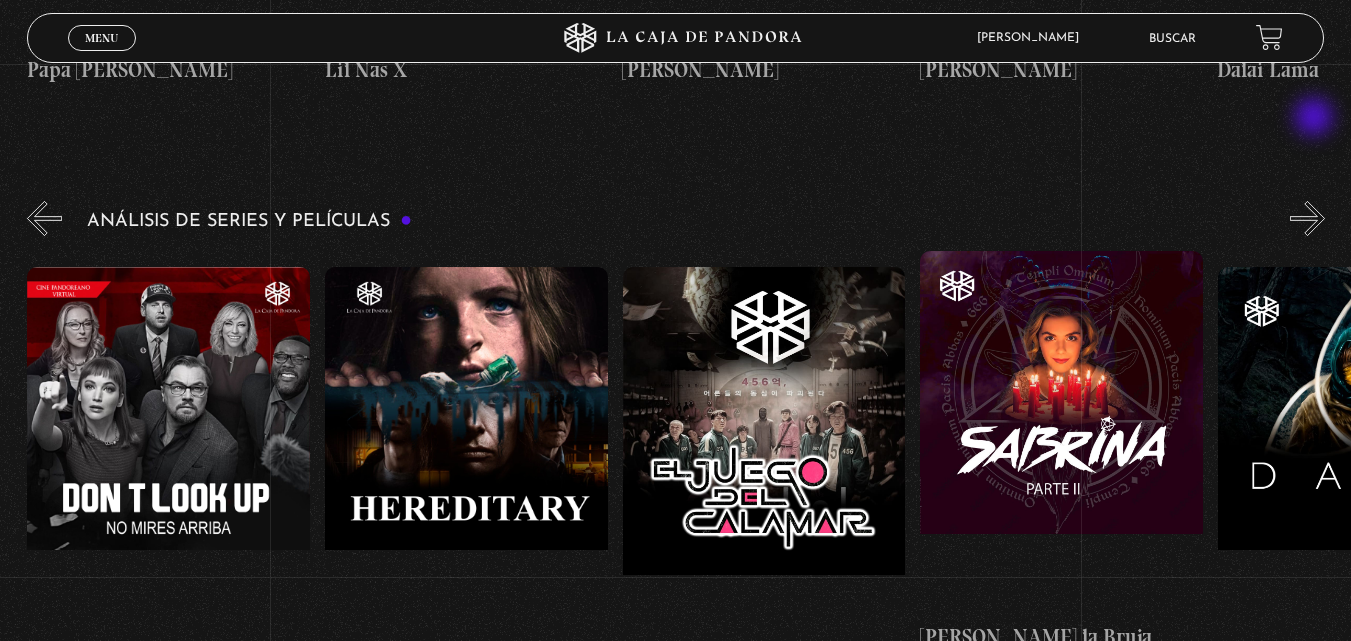 click on "»" at bounding box center [1307, 218] 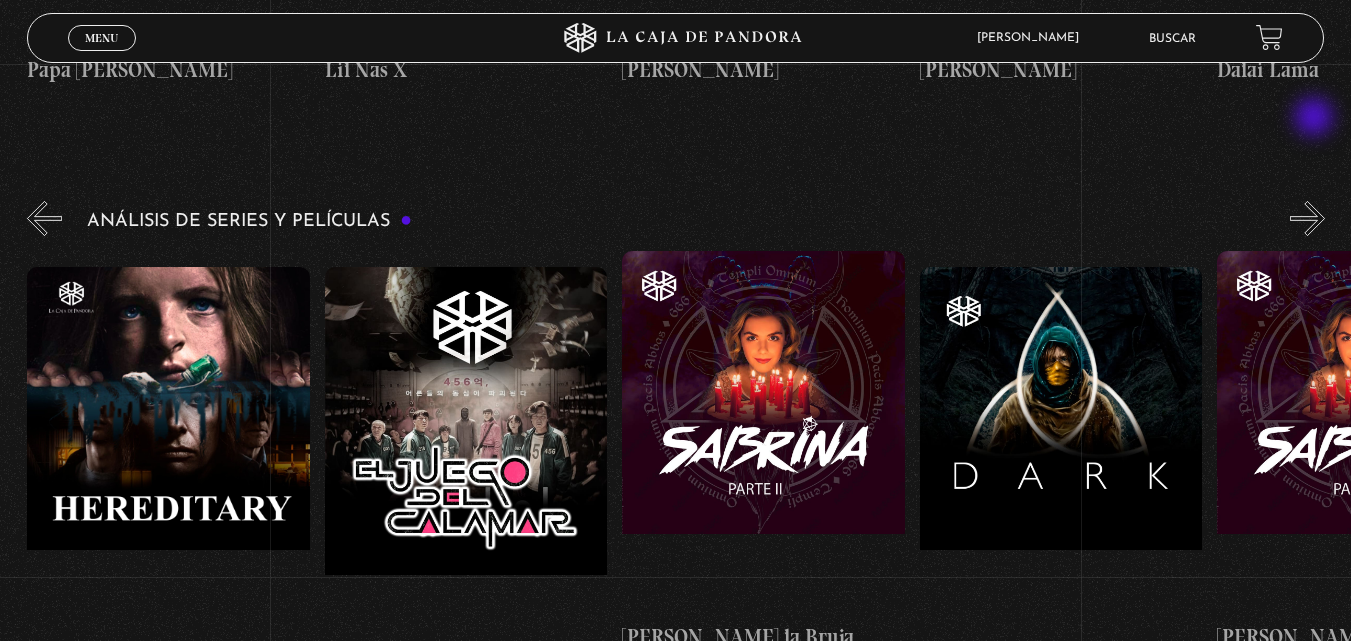 click on "»" at bounding box center (1307, 218) 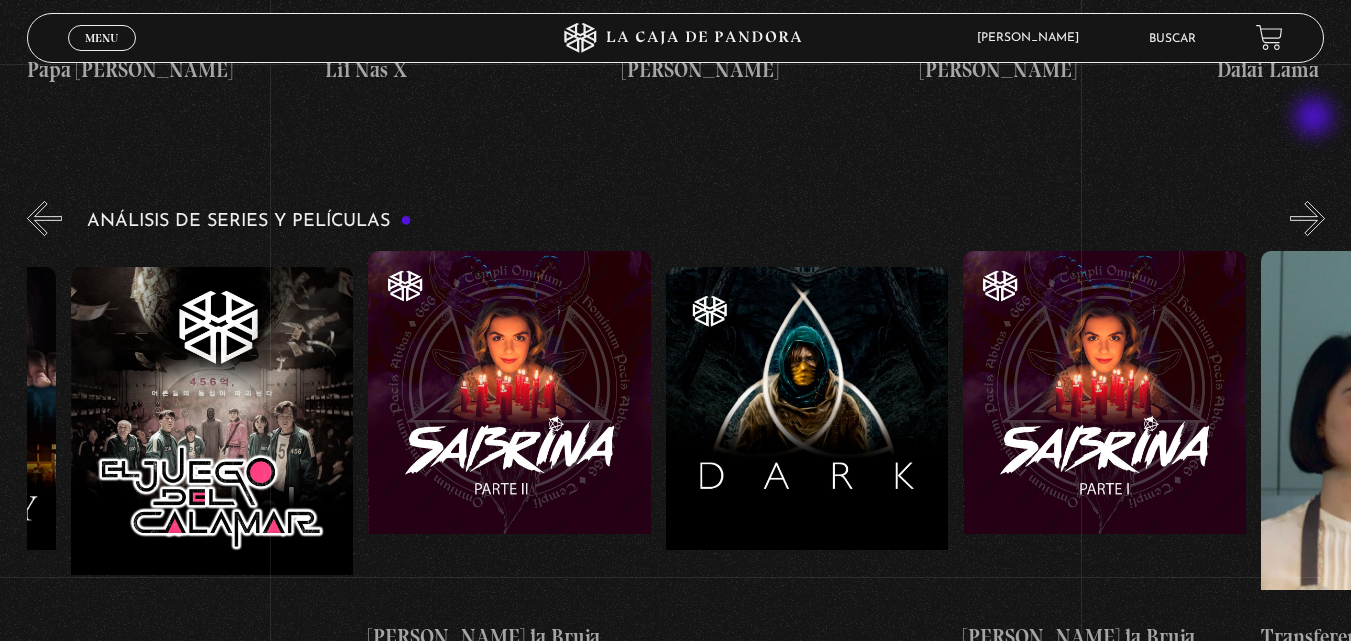 scroll, scrollTop: 0, scrollLeft: 5058, axis: horizontal 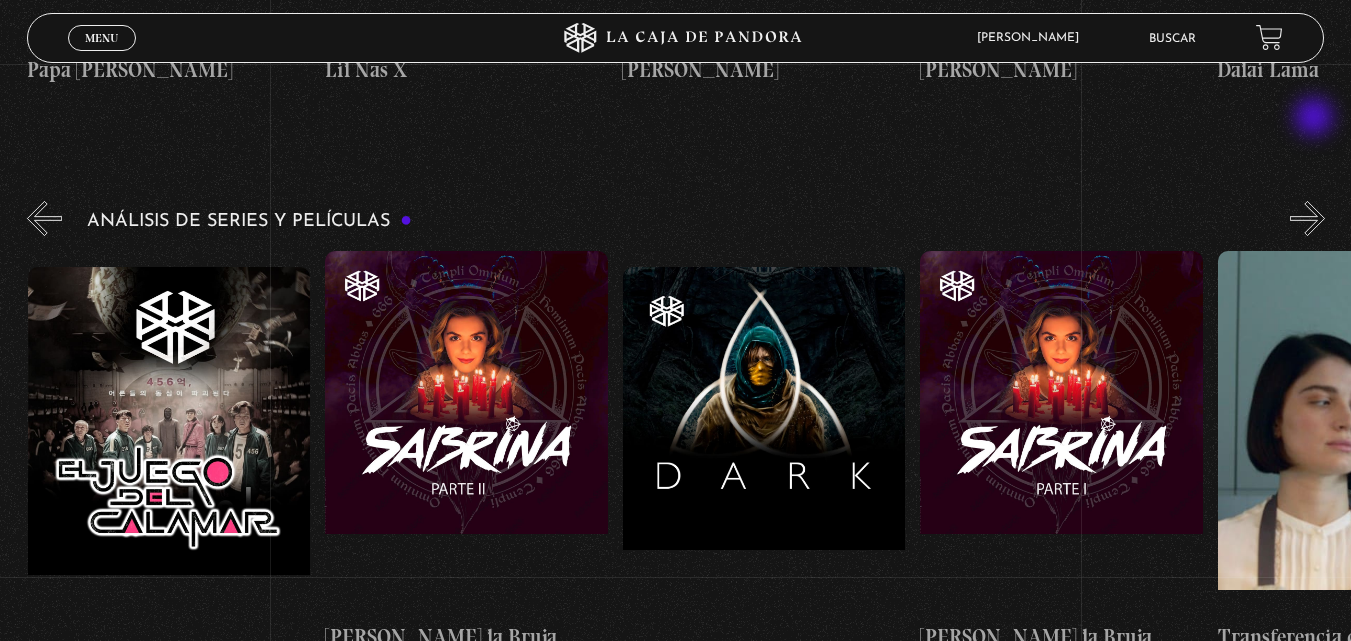 click on "»" at bounding box center (1307, 218) 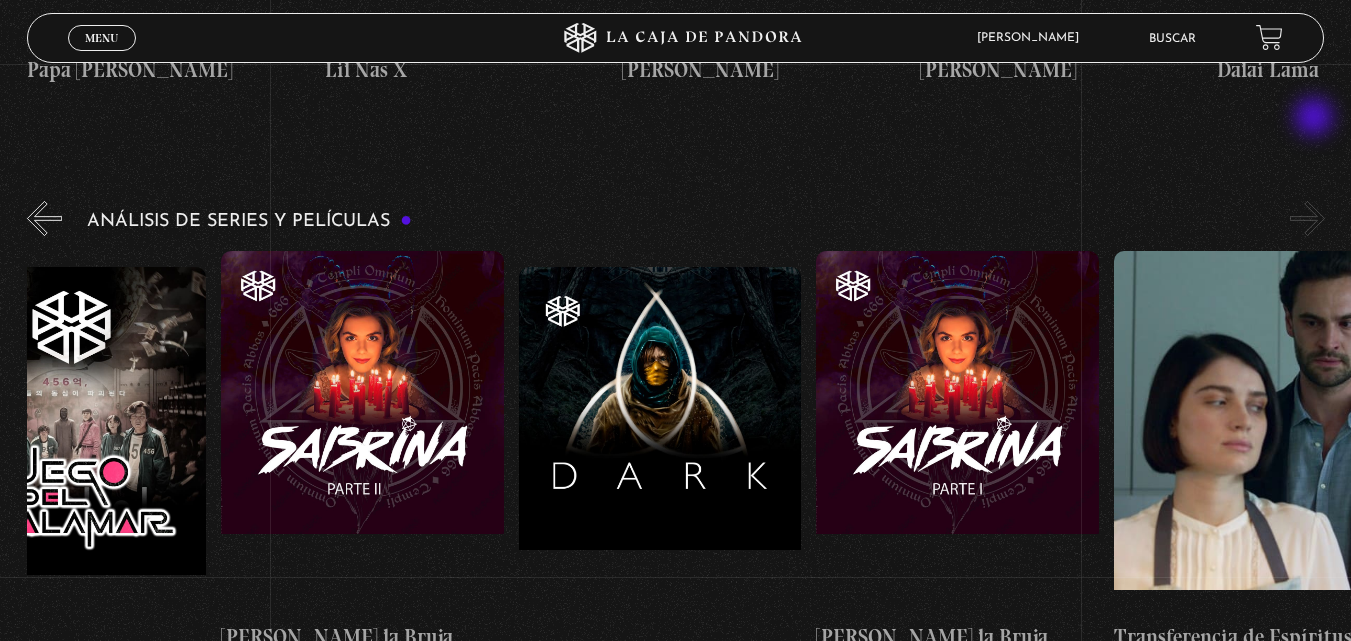 scroll, scrollTop: 0, scrollLeft: 5207, axis: horizontal 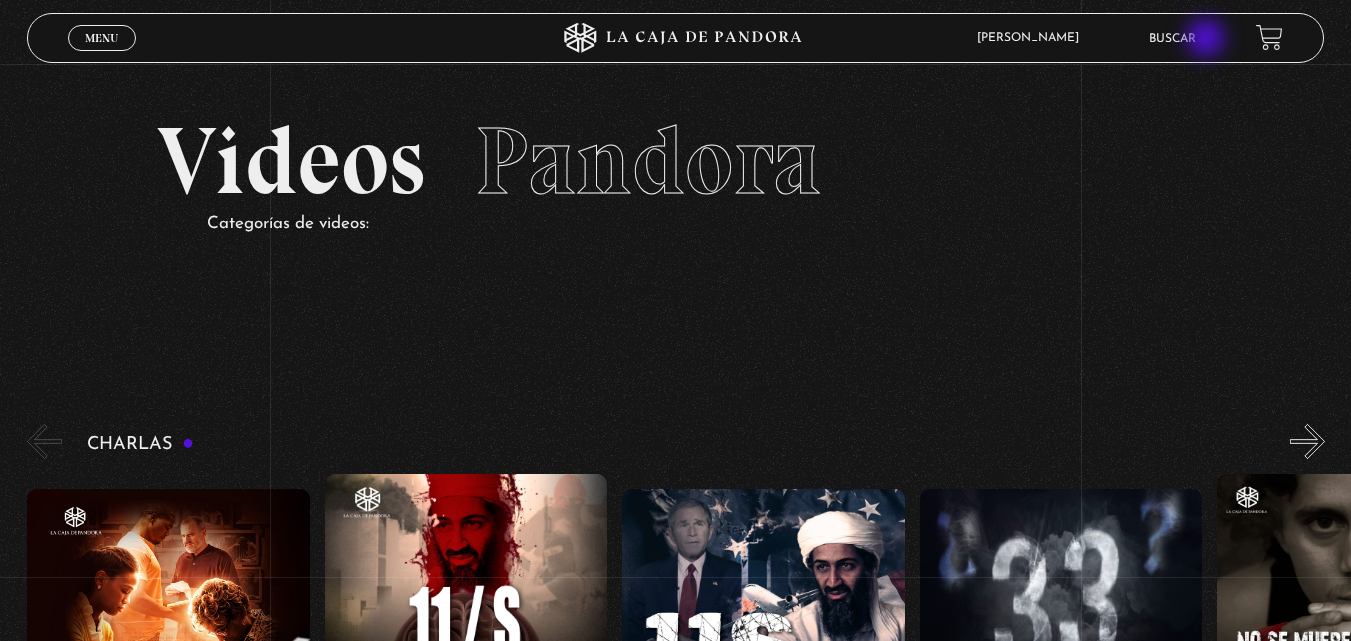 click on "Buscar" at bounding box center (1172, 39) 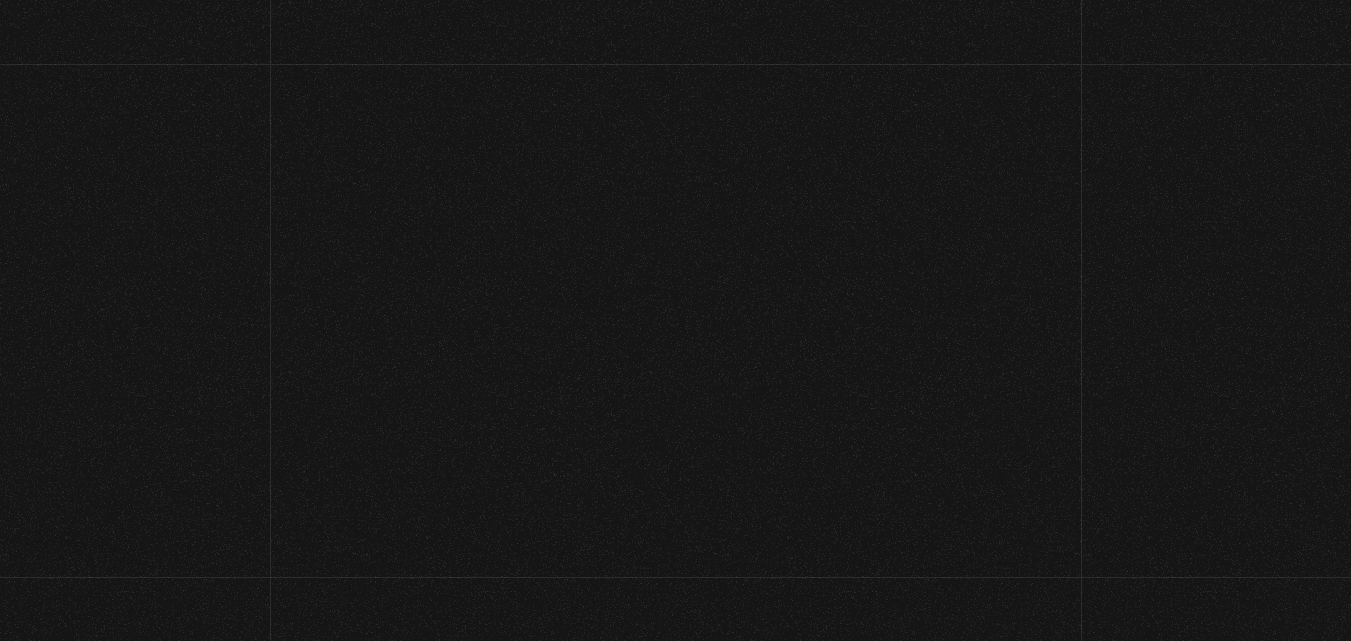 scroll, scrollTop: 0, scrollLeft: 0, axis: both 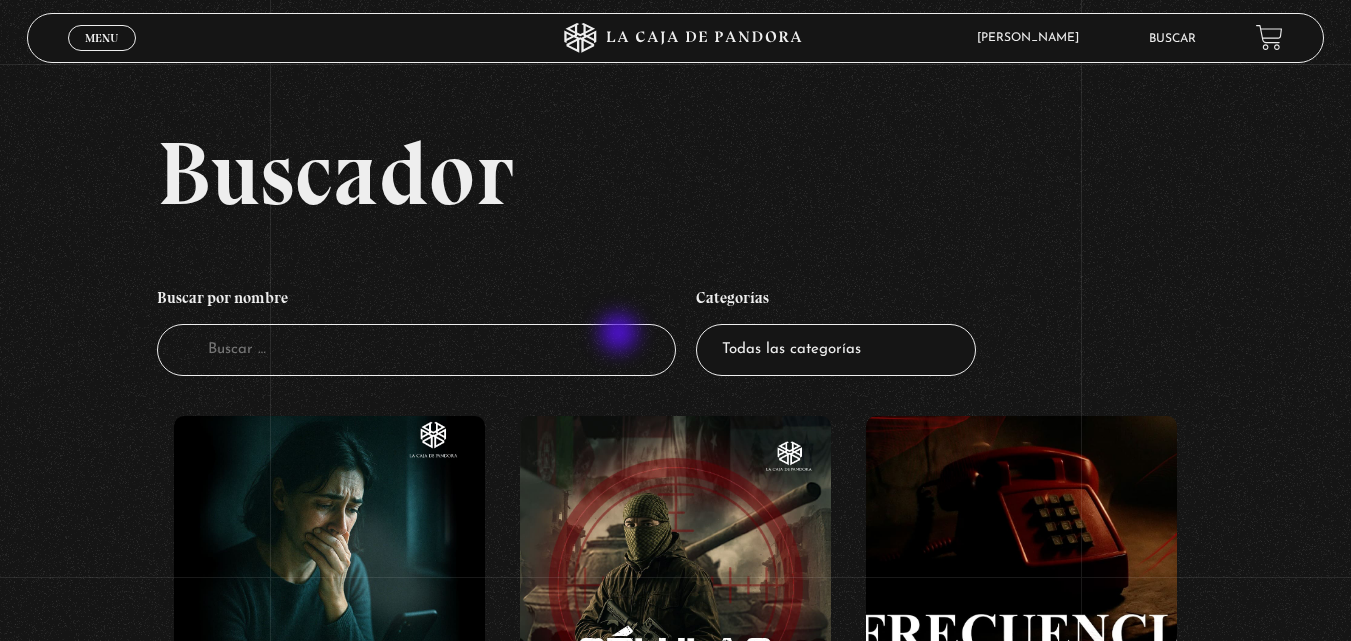 click on "Buscador" at bounding box center (416, 350) 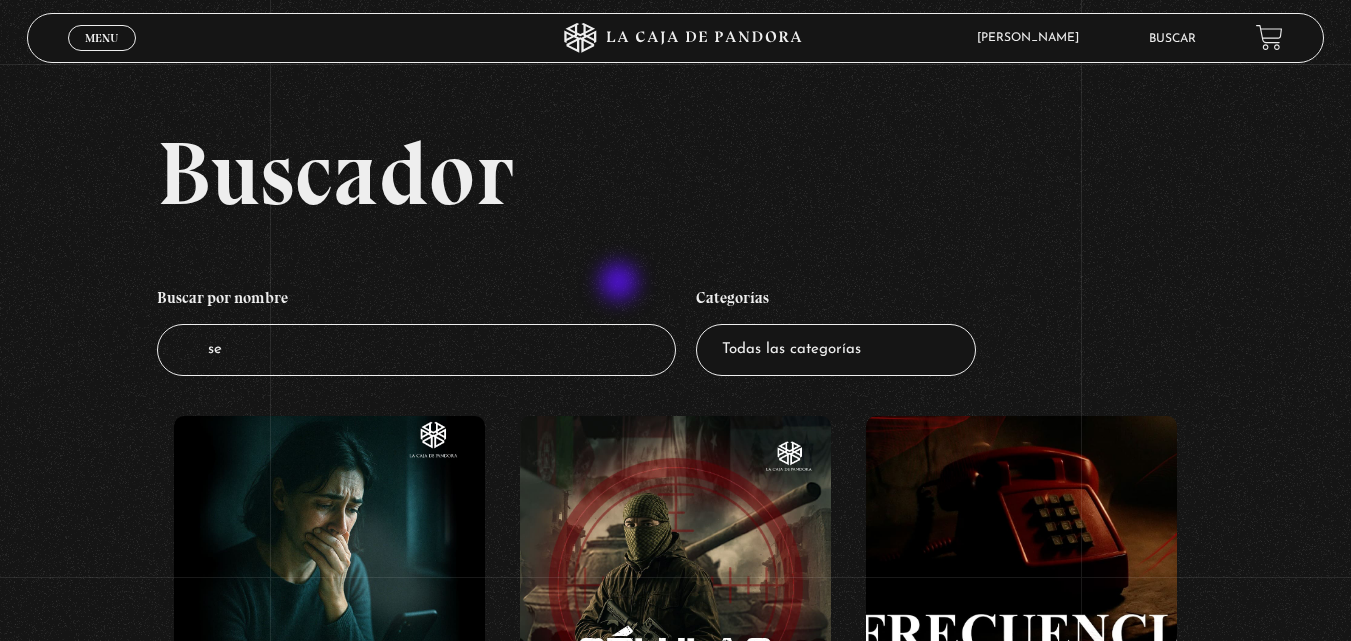 type on "sex" 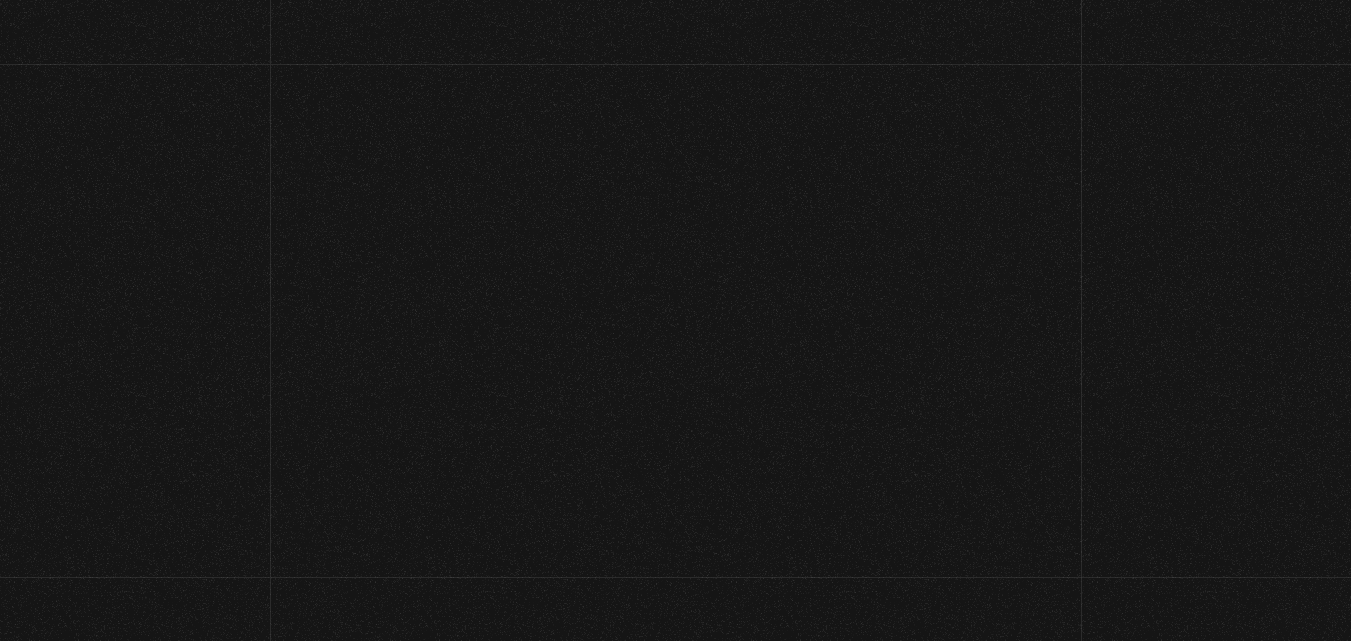 scroll, scrollTop: 0, scrollLeft: 0, axis: both 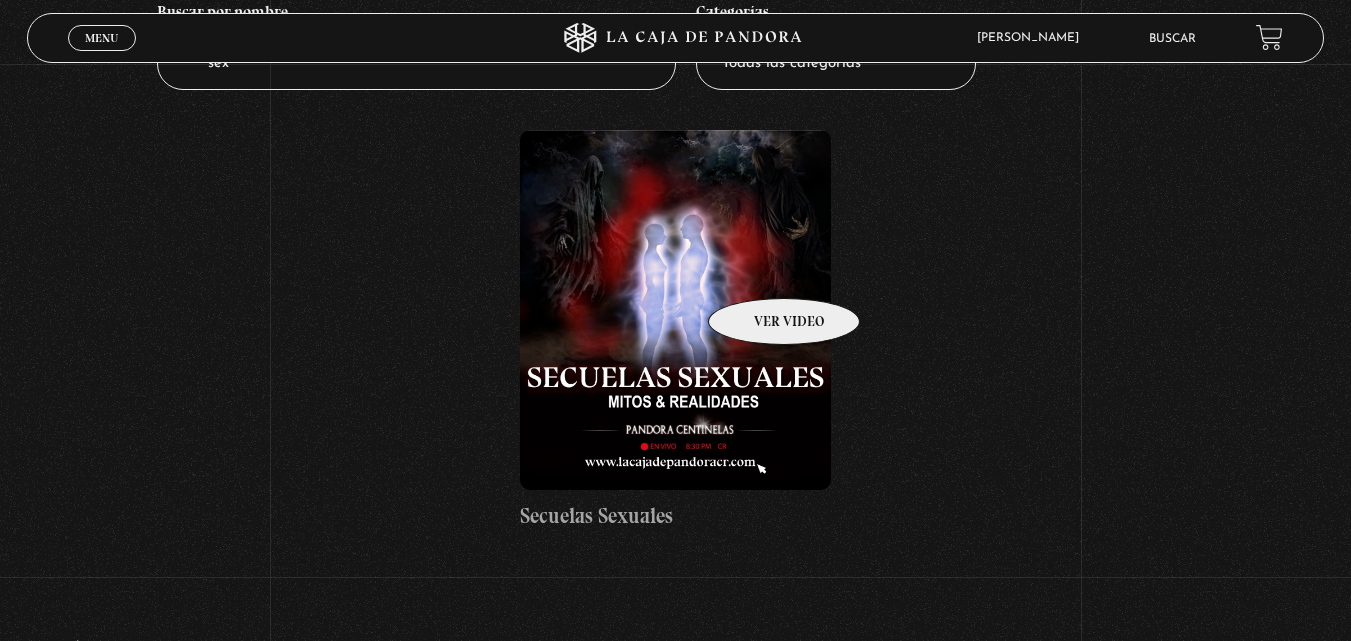 click at bounding box center (675, 310) 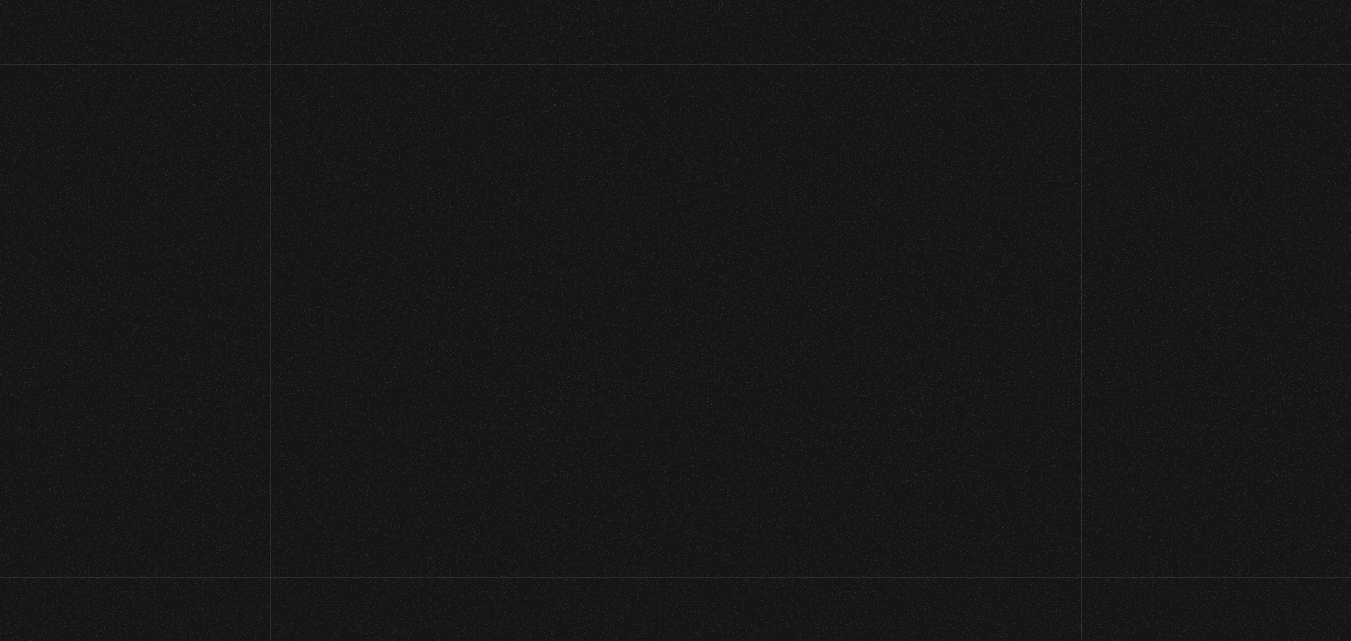 scroll, scrollTop: 0, scrollLeft: 0, axis: both 